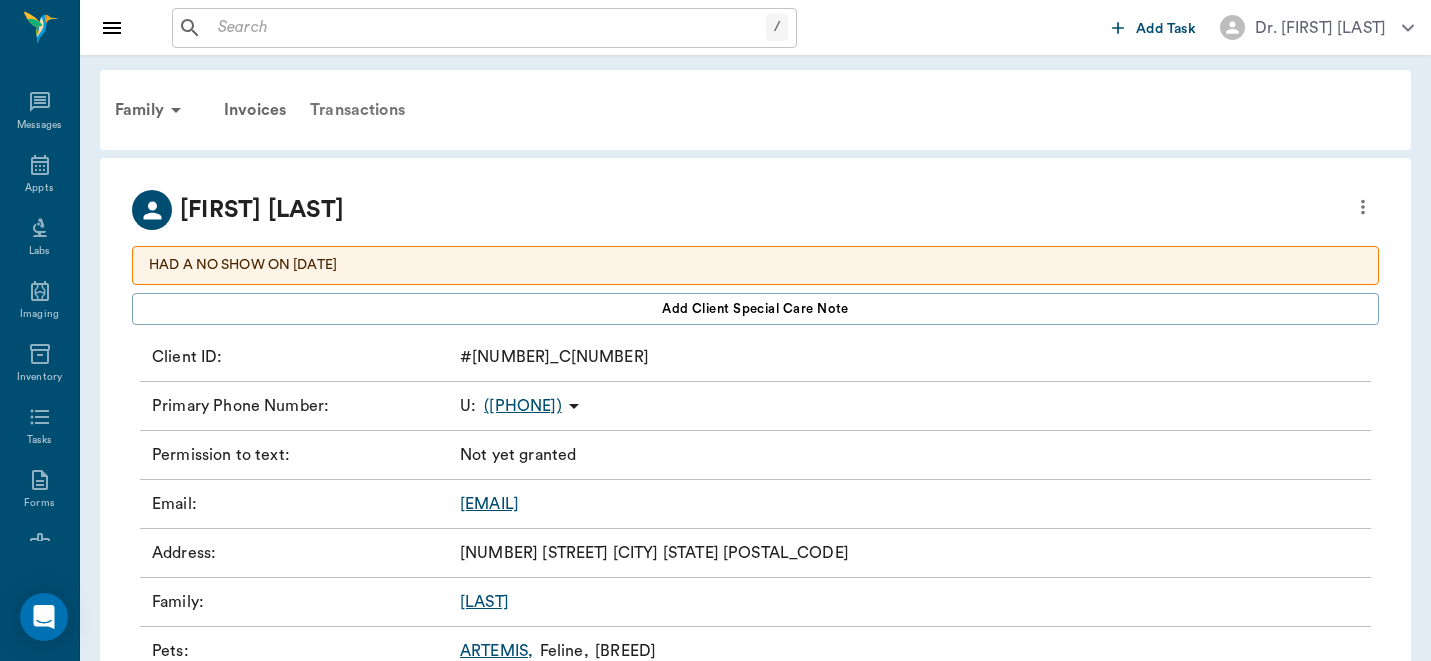 scroll, scrollTop: 0, scrollLeft: 0, axis: both 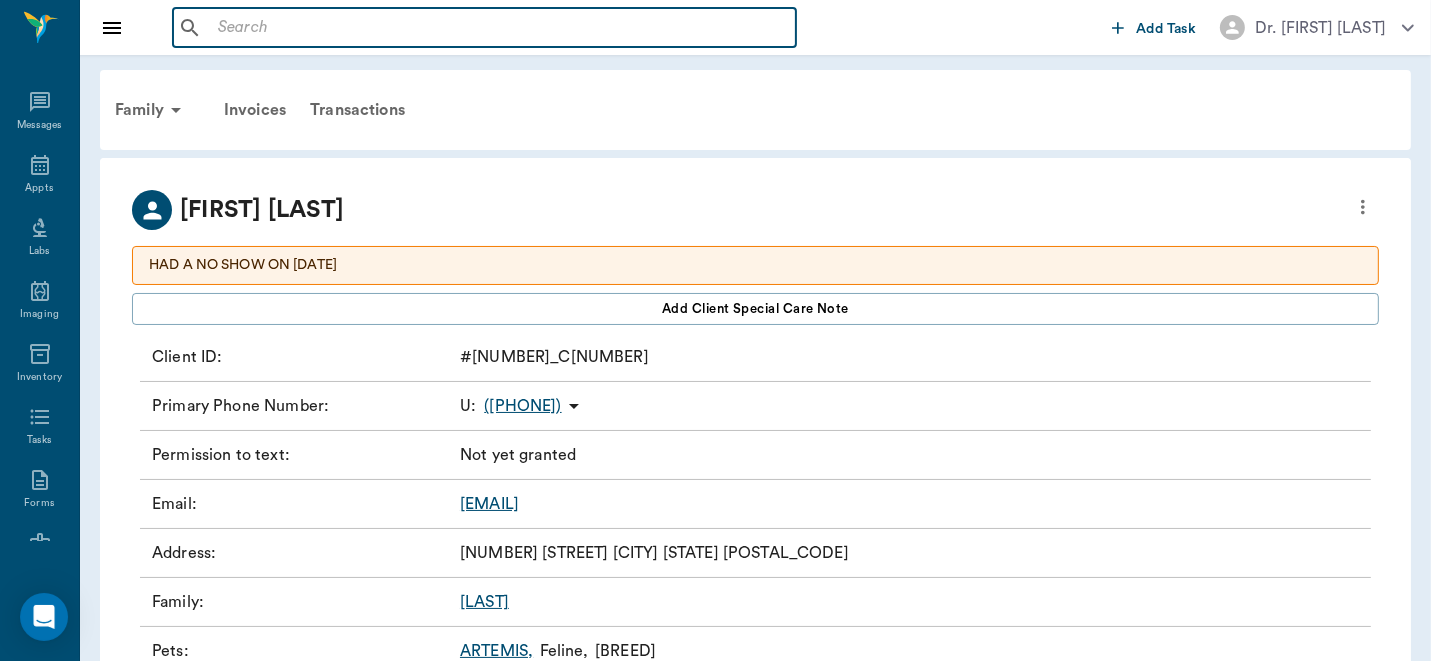click at bounding box center (499, 28) 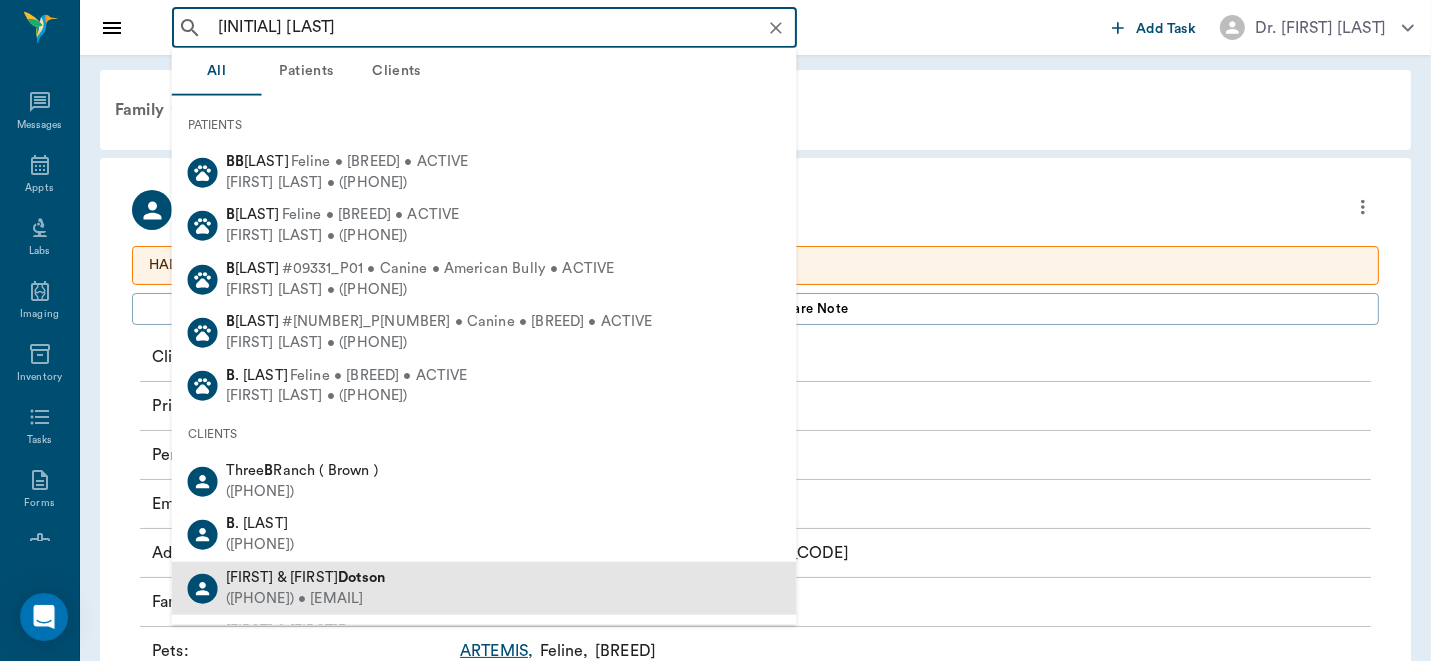 click on "[FIRST] & [FIRST] [LAST]" at bounding box center [305, 577] 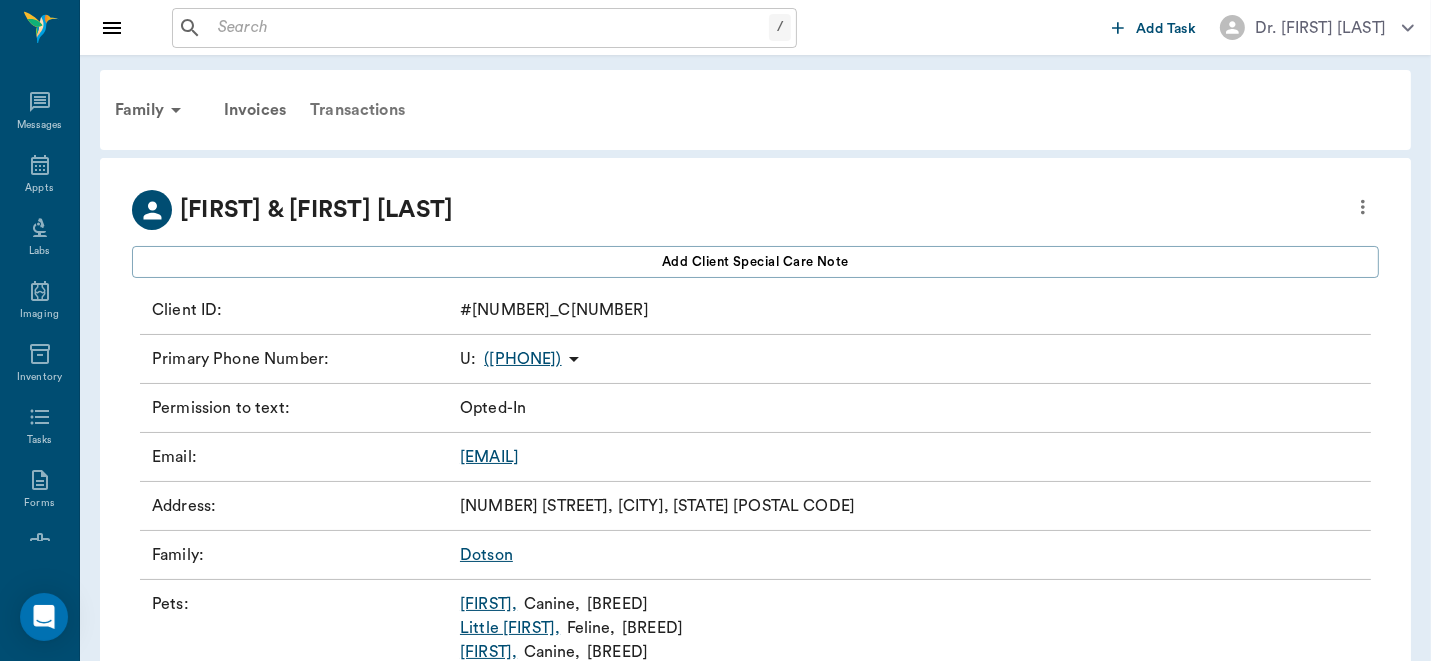 click on "Transactions" at bounding box center (357, 110) 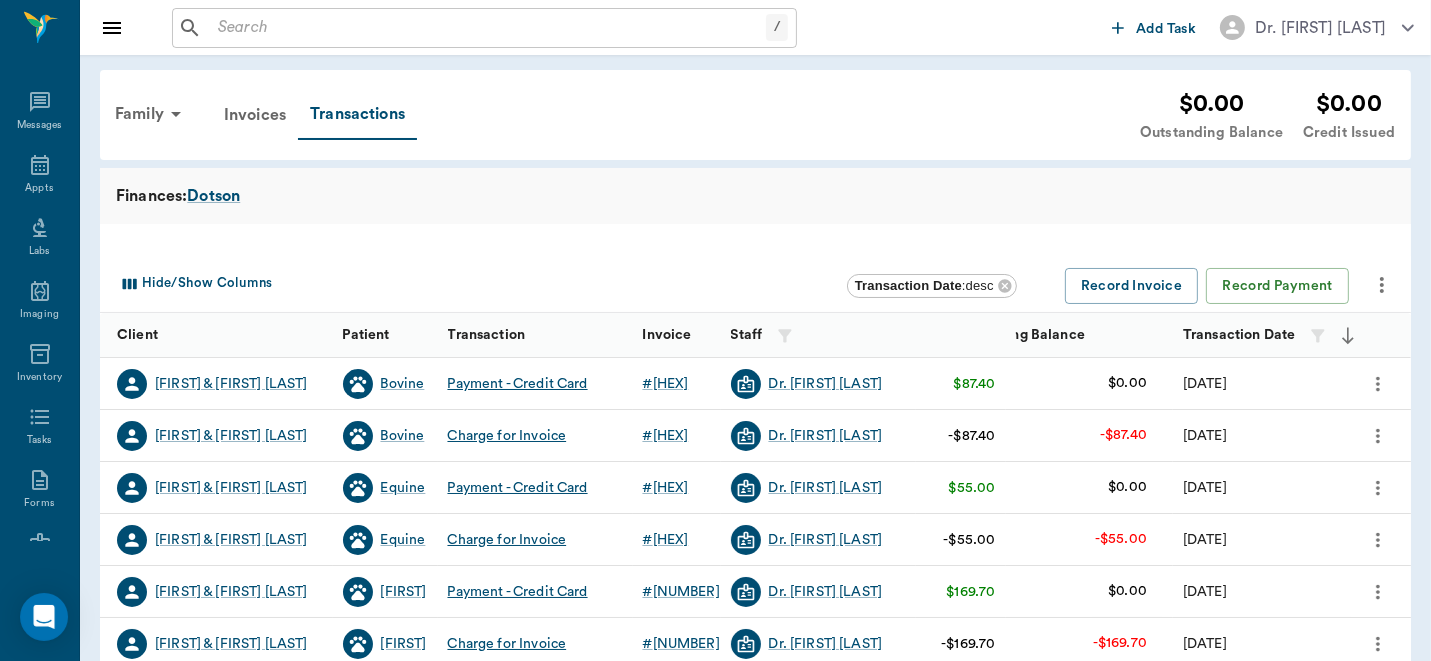 click at bounding box center (488, 28) 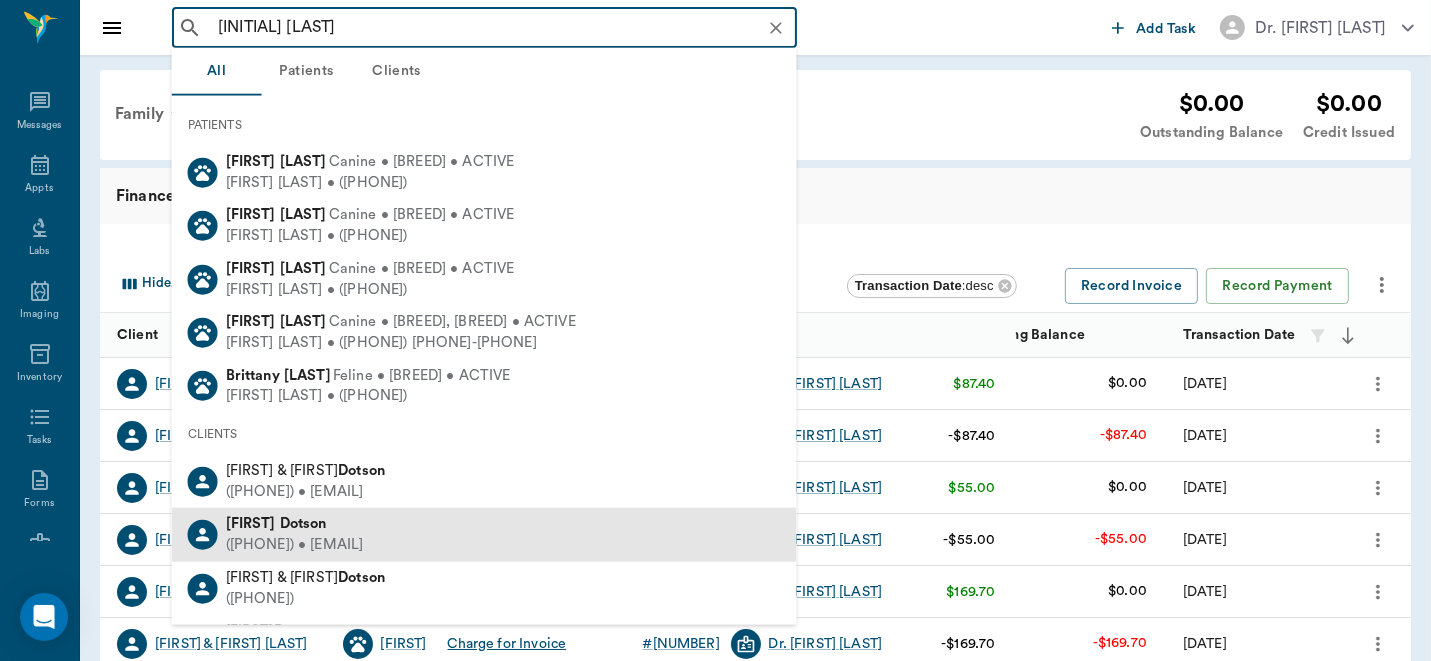 click on "Dotson" at bounding box center [303, 523] 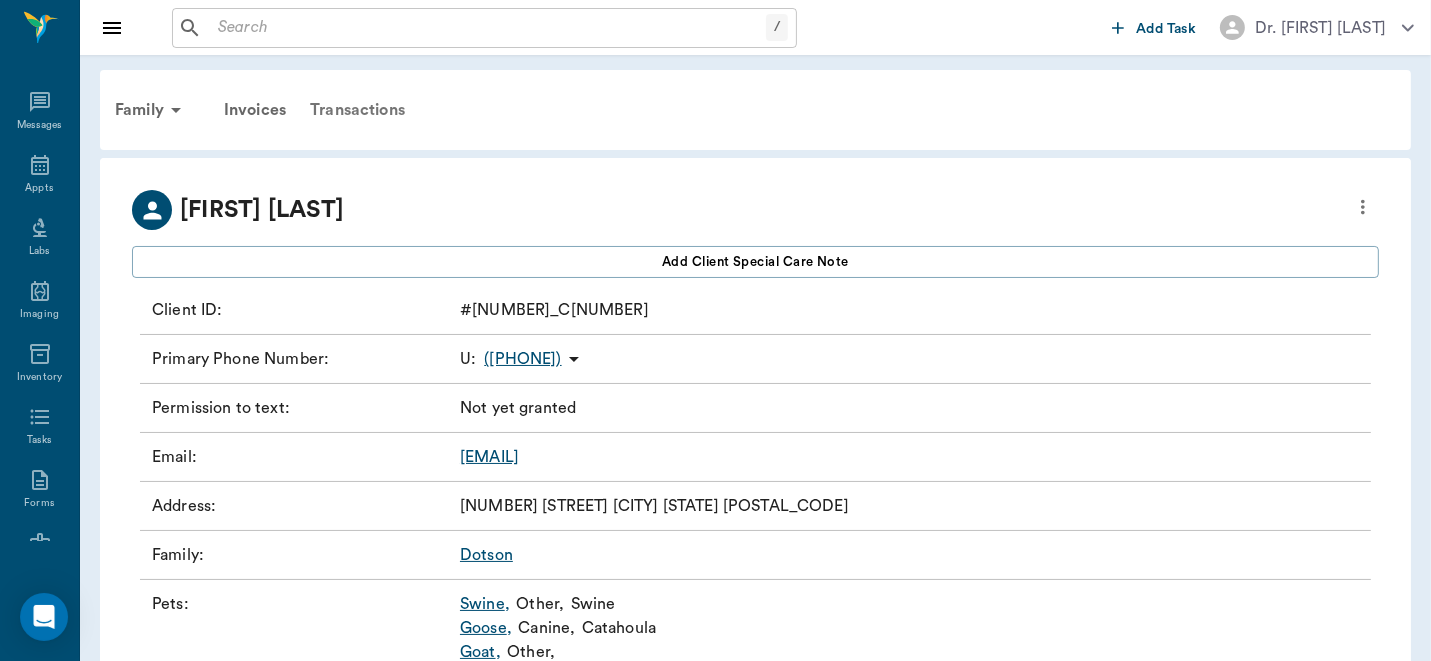 click on "Transactions" at bounding box center [357, 110] 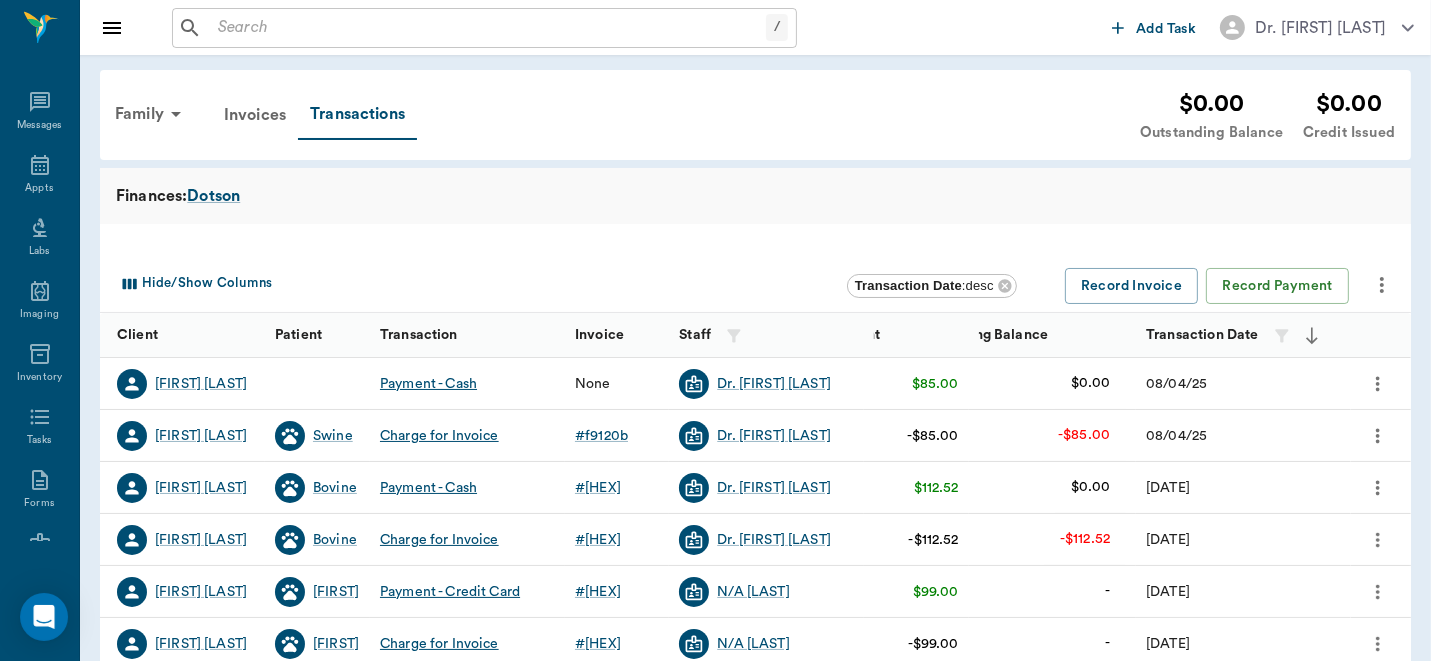 click 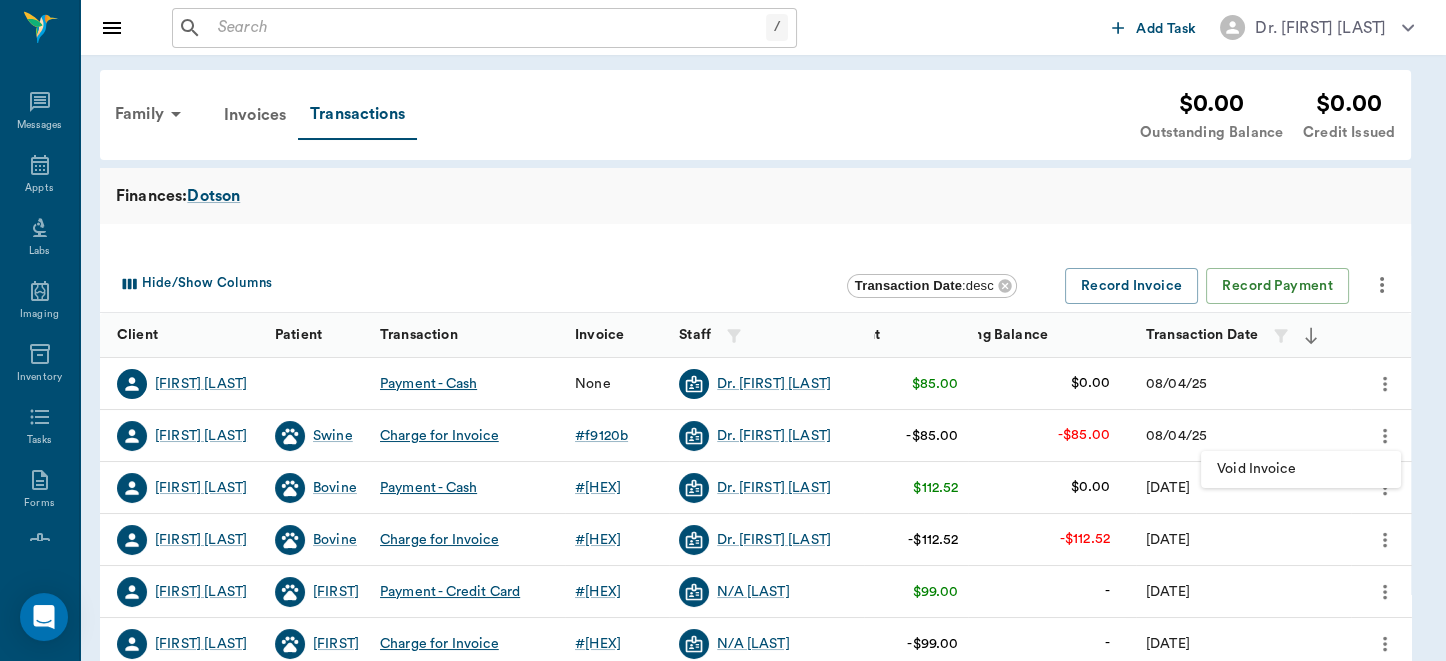 click on "Void Invoice" at bounding box center [1301, 469] 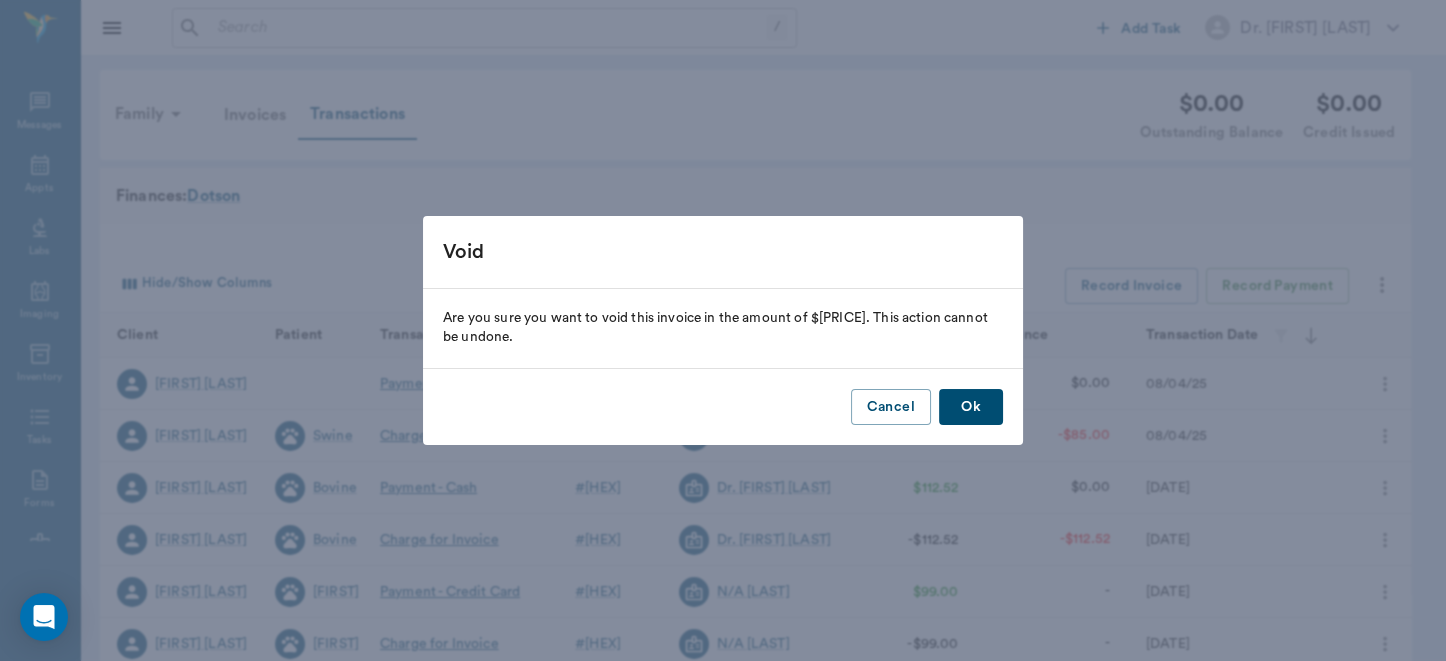 click on "Ok" at bounding box center (971, 407) 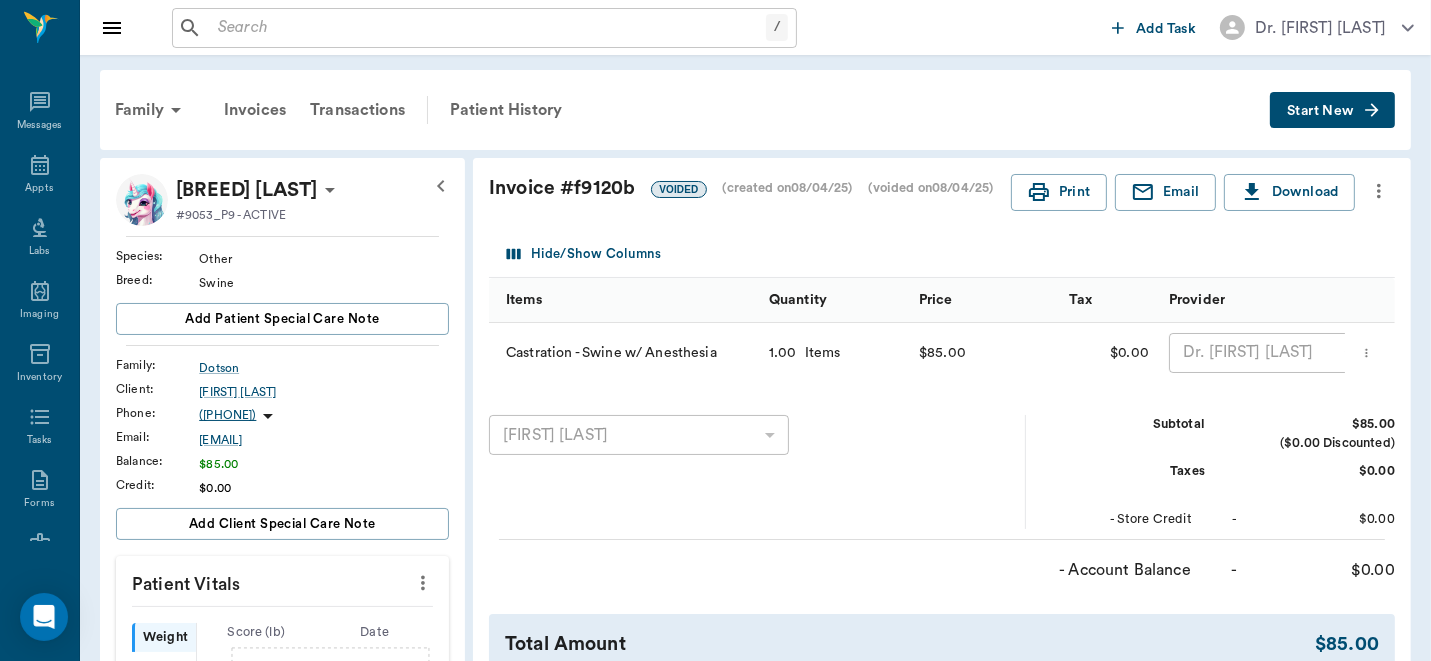 click 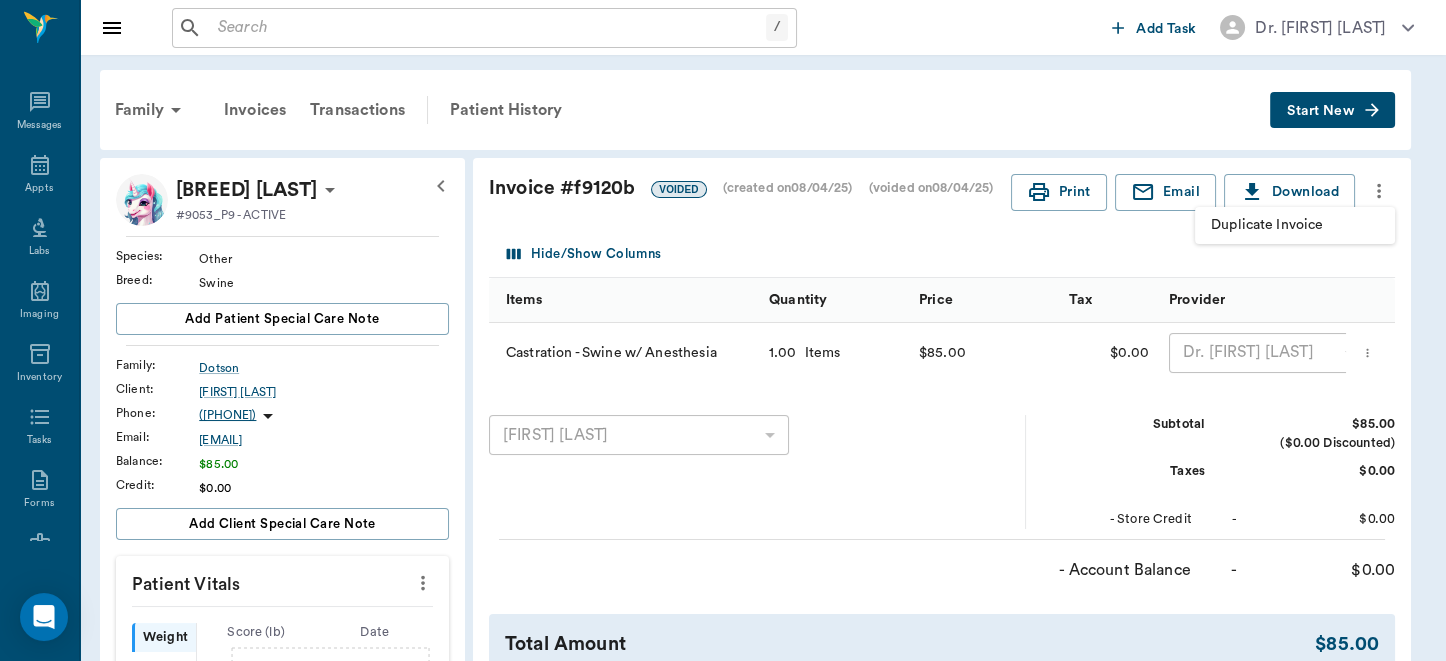 click on "Duplicate Invoice" at bounding box center [1295, 225] 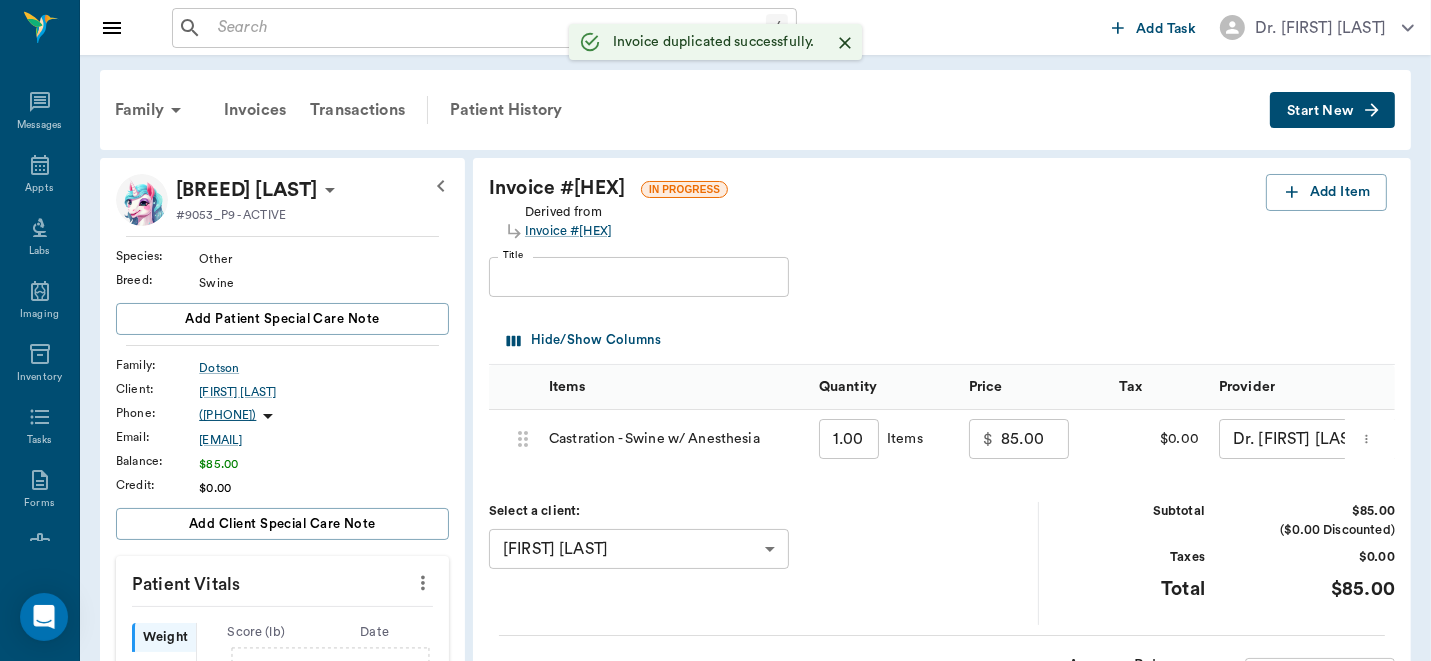 click on "85.00" at bounding box center (1035, 439) 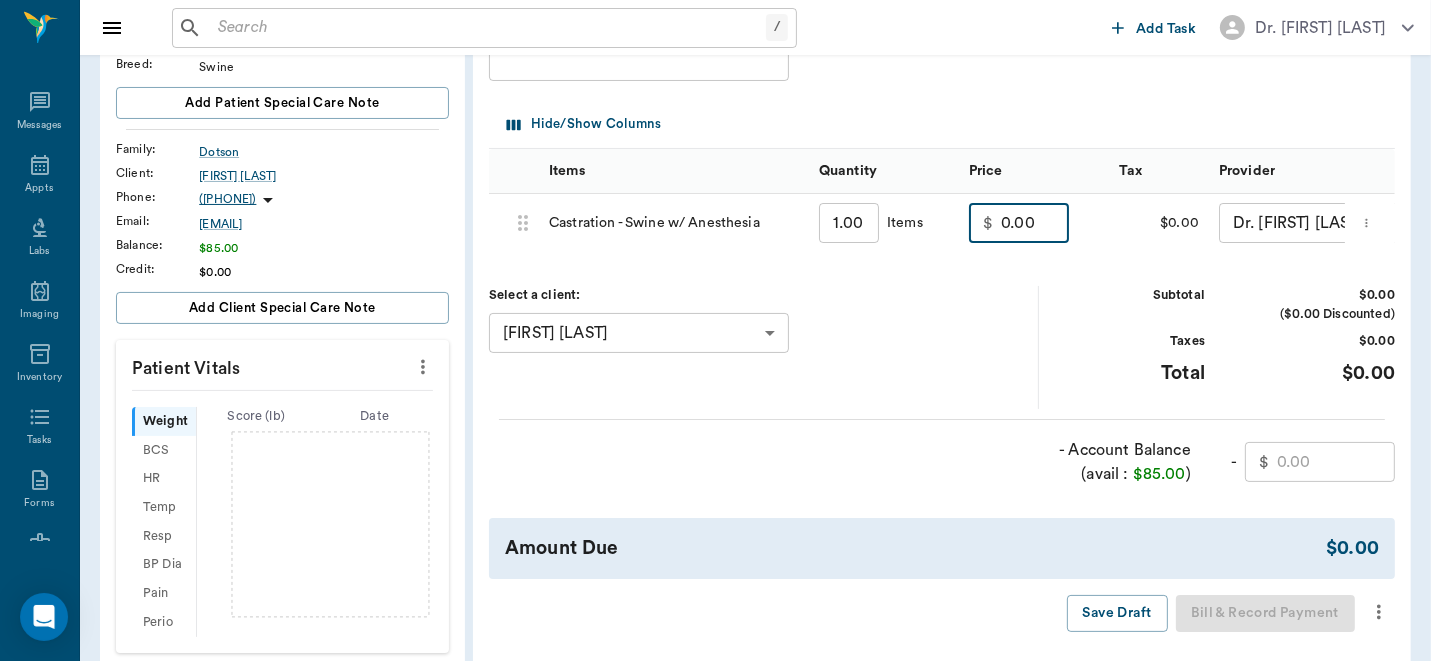 scroll, scrollTop: 302, scrollLeft: 0, axis: vertical 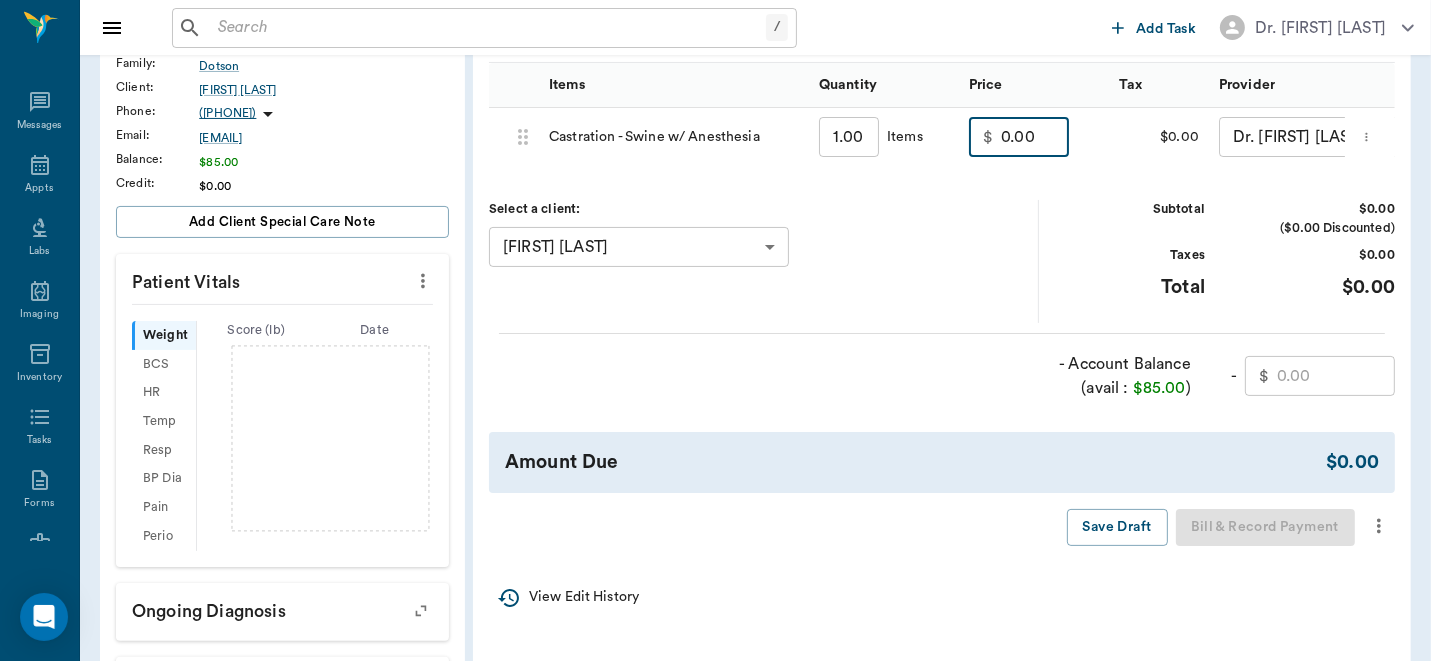type on "0.00" 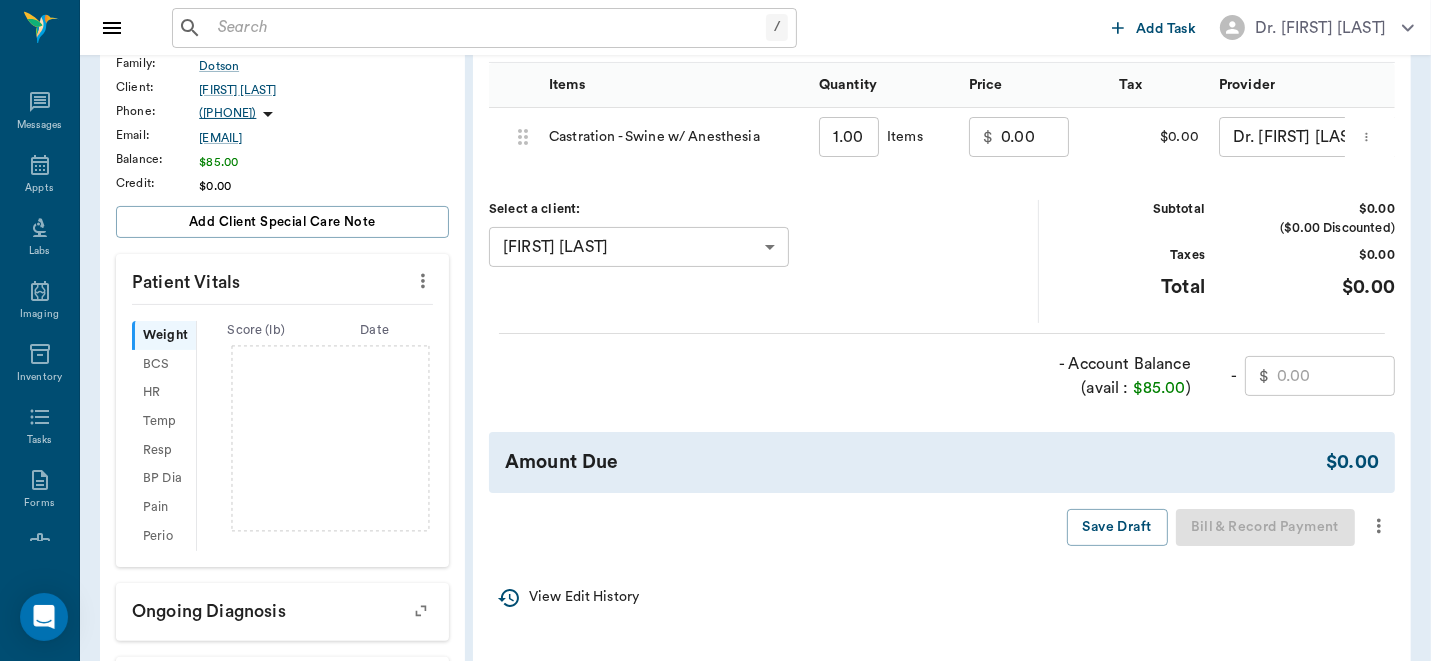 click 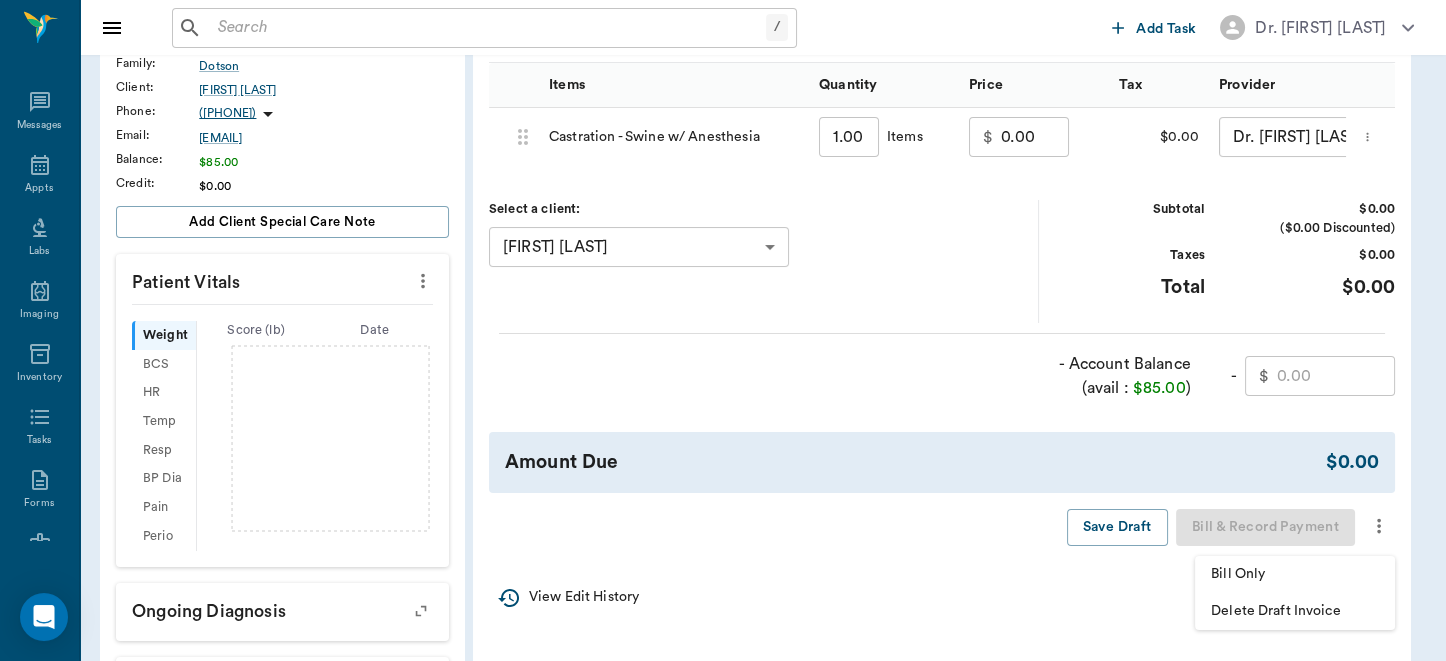 click on "Bill Only" at bounding box center [1295, 574] 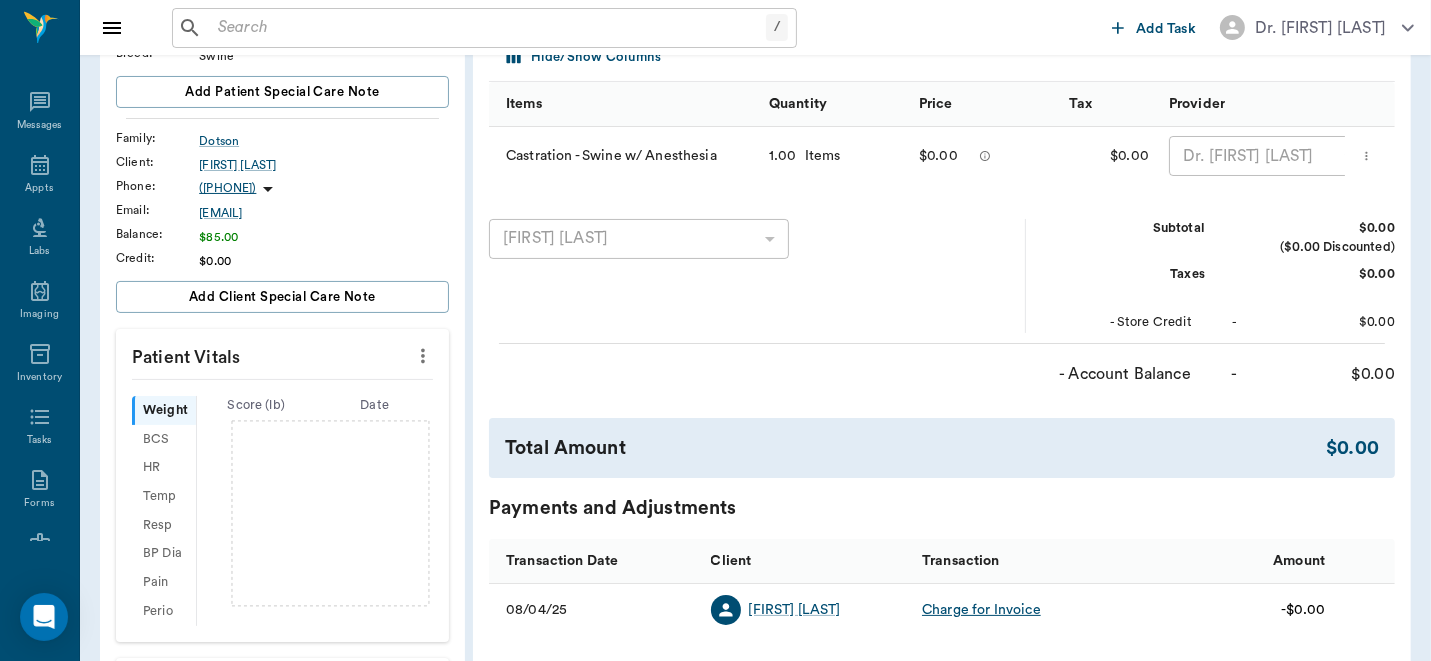scroll, scrollTop: 0, scrollLeft: 0, axis: both 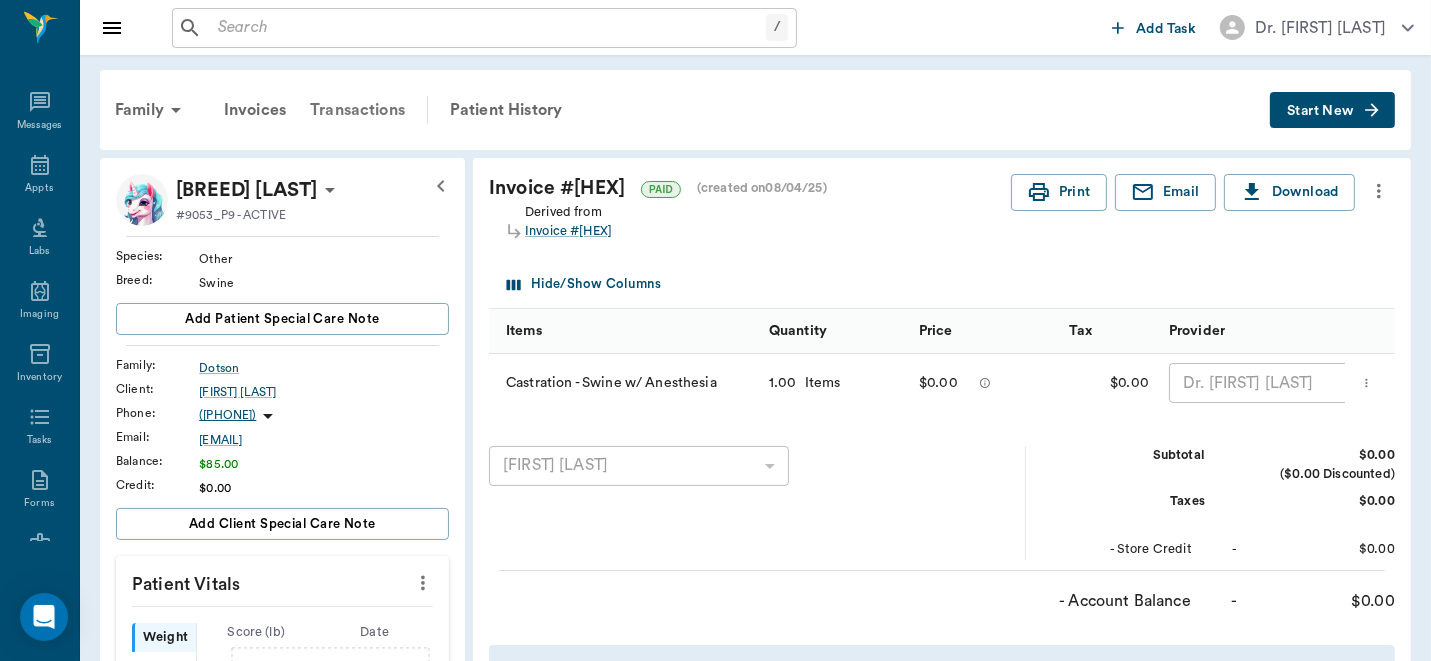 click on "Transactions" at bounding box center (357, 110) 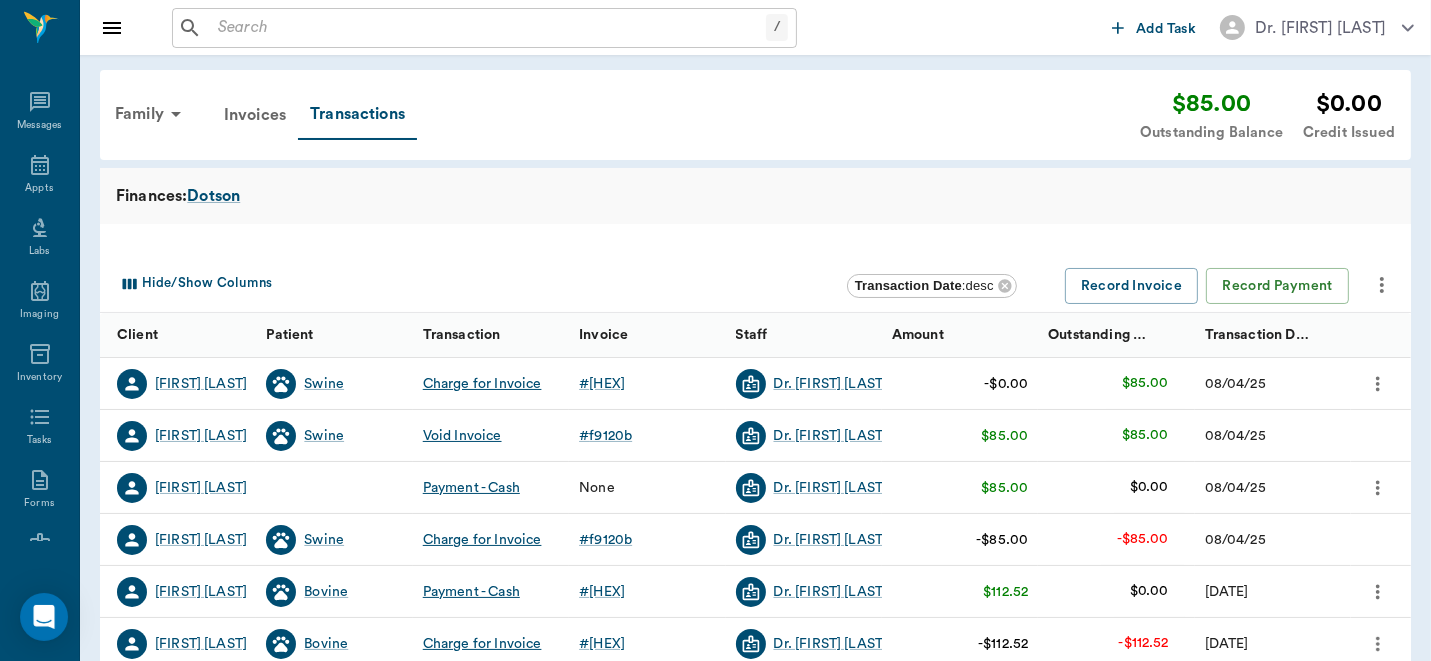 click 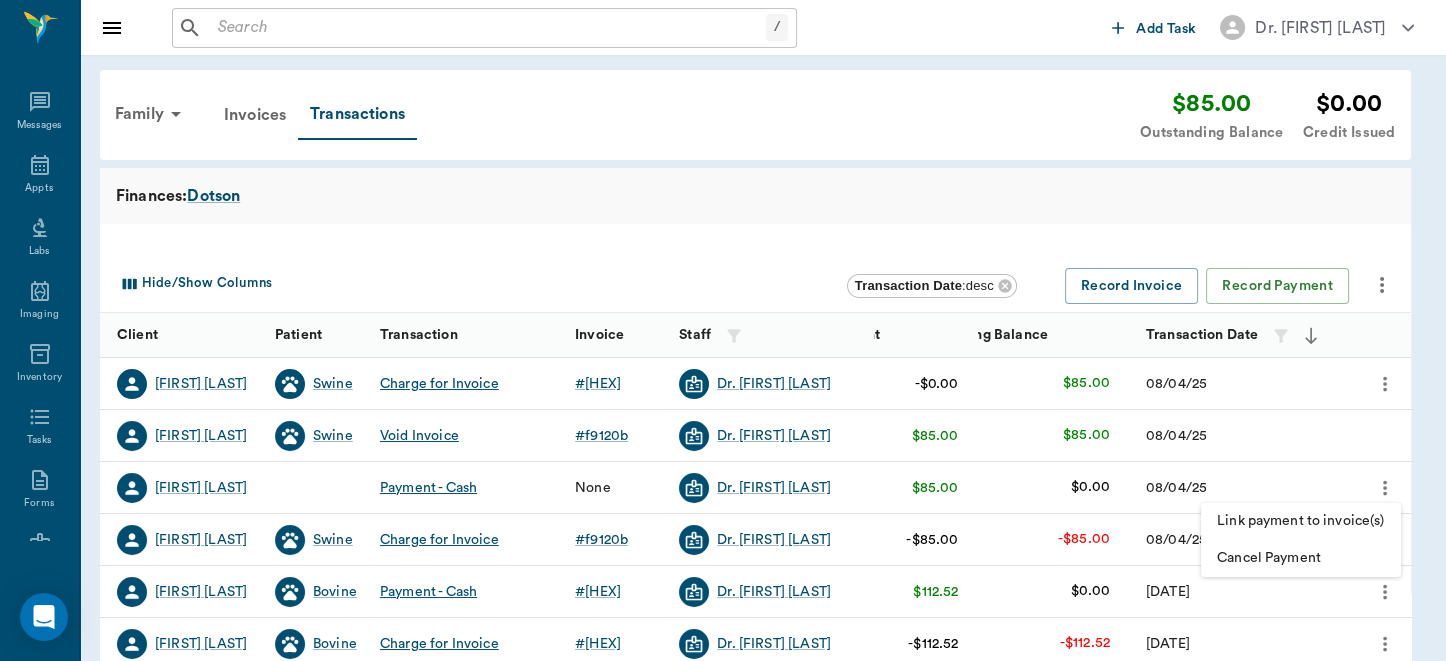click on "Cancel Payment" at bounding box center (1301, 558) 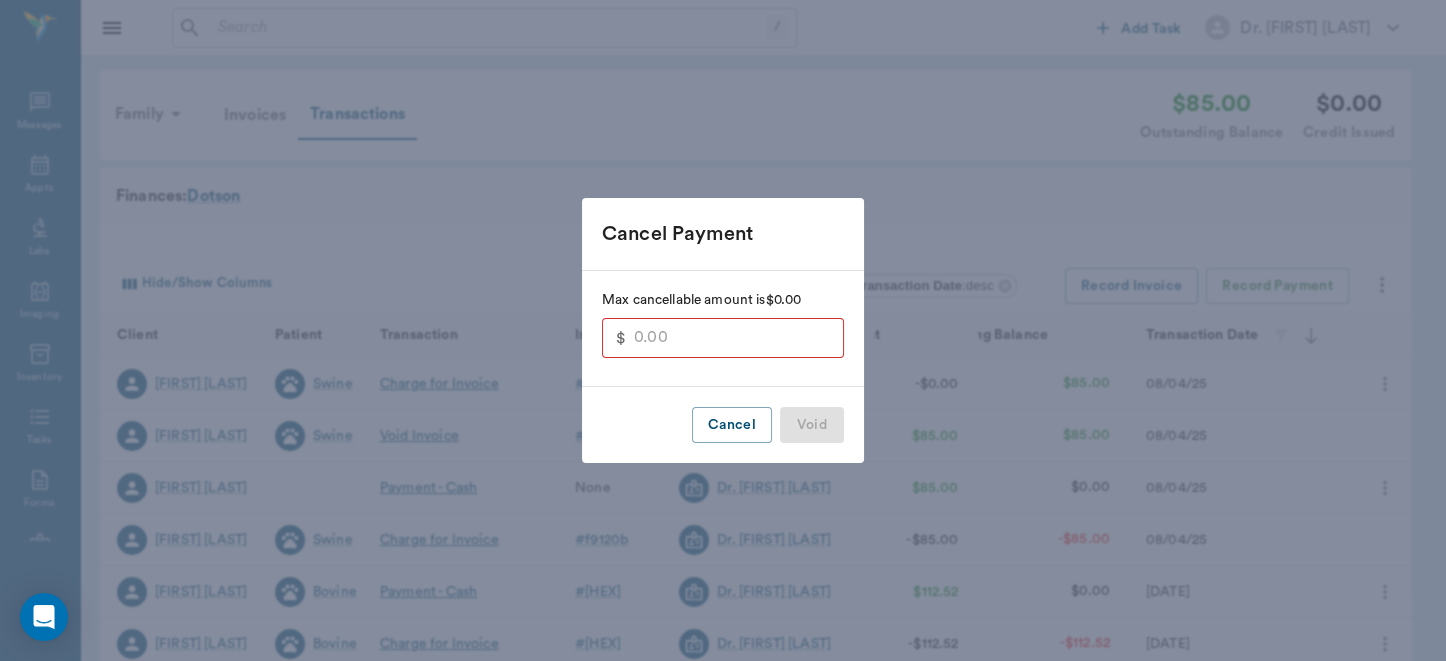 type on "85.00" 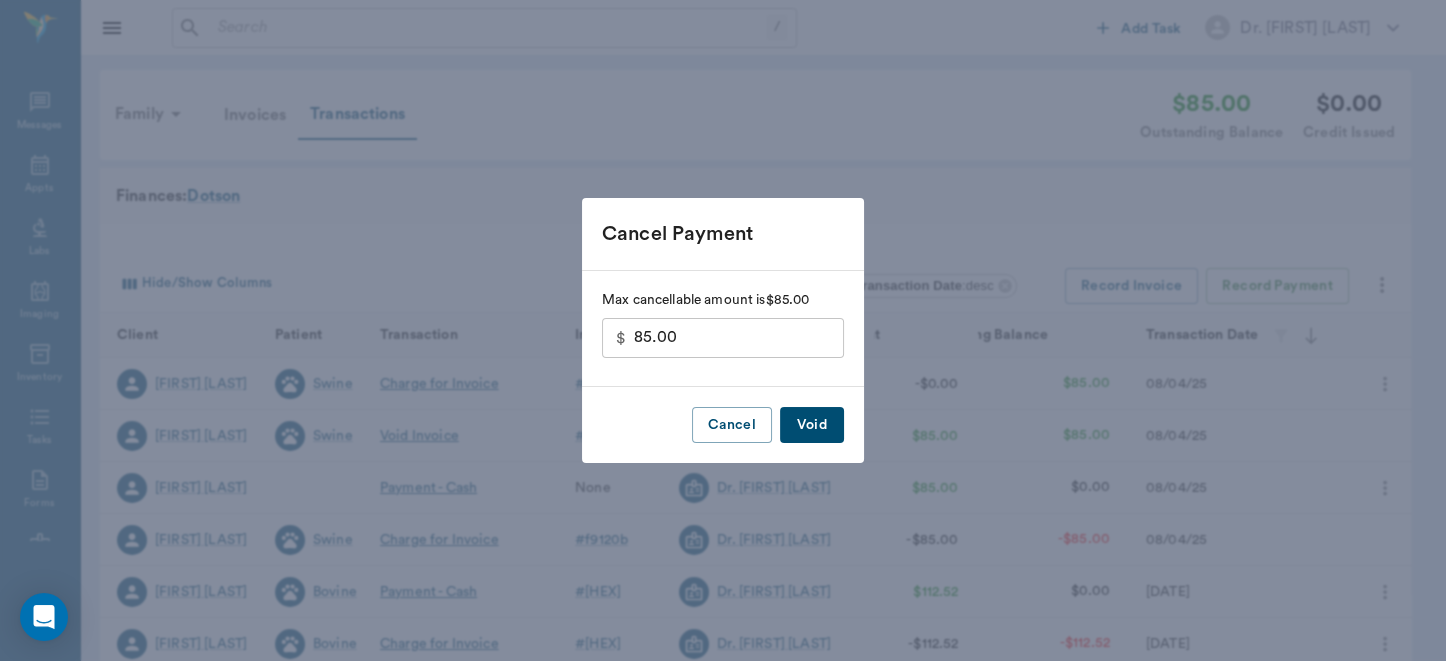 click on "Void" at bounding box center [812, 425] 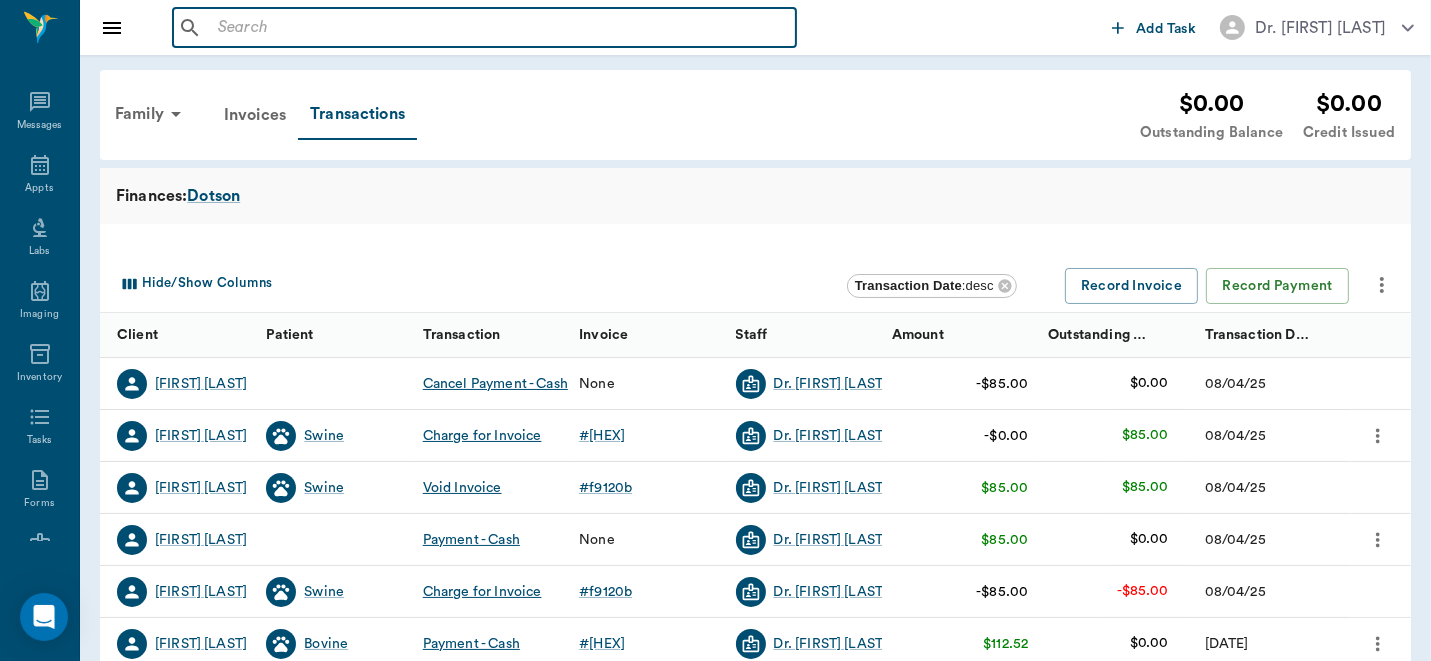 click at bounding box center [499, 28] 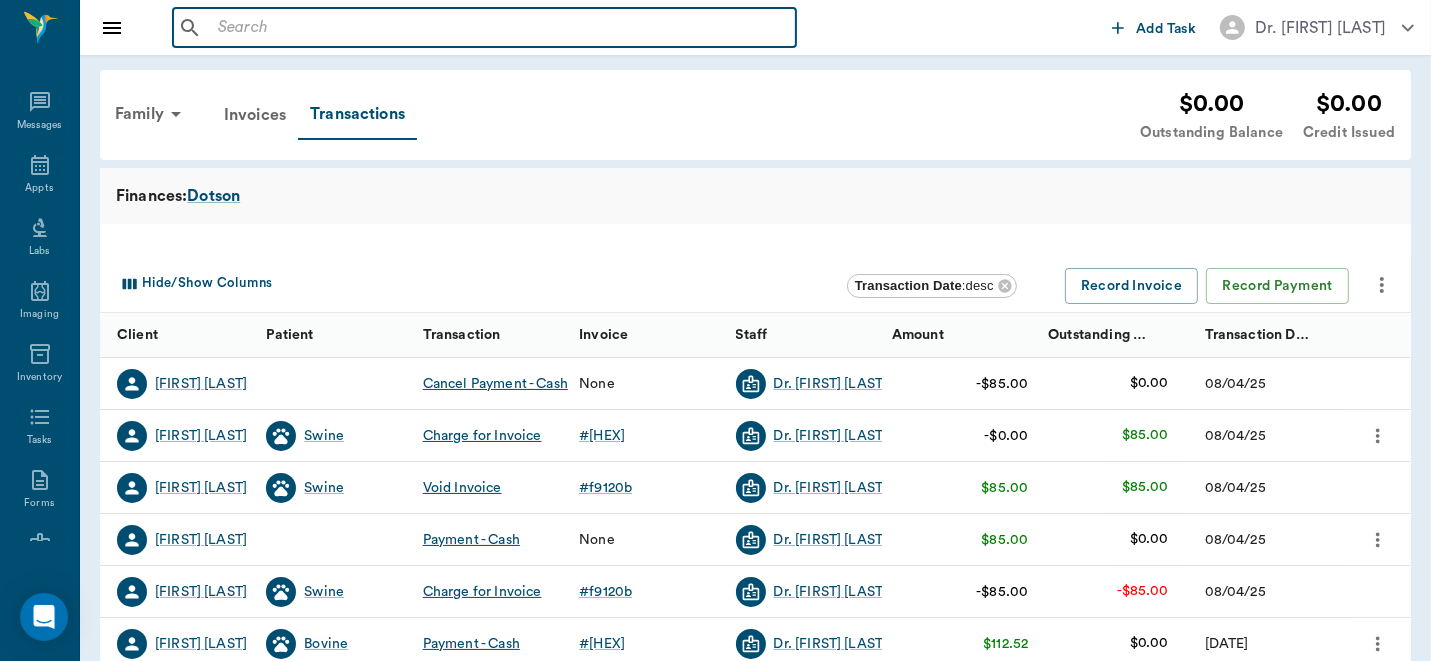click at bounding box center (499, 28) 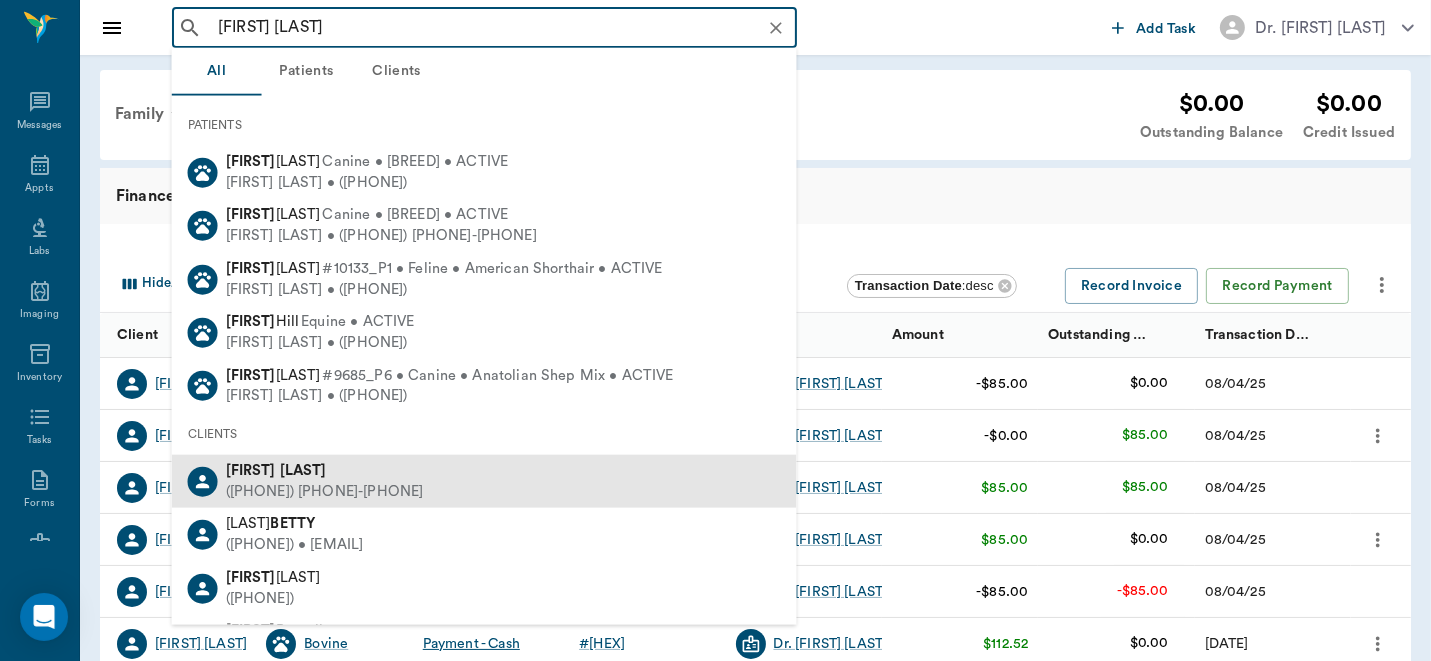click on "[FIRST] [LAST]" at bounding box center [325, 471] 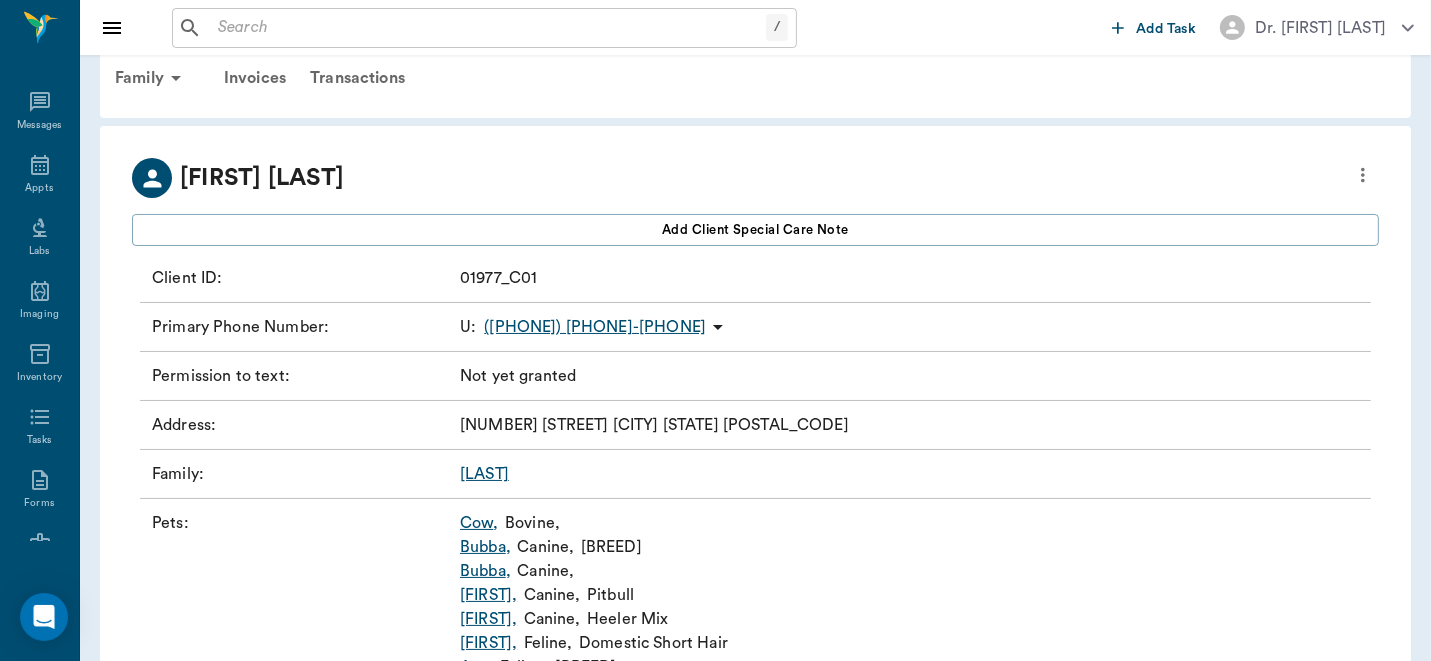 scroll, scrollTop: 0, scrollLeft: 0, axis: both 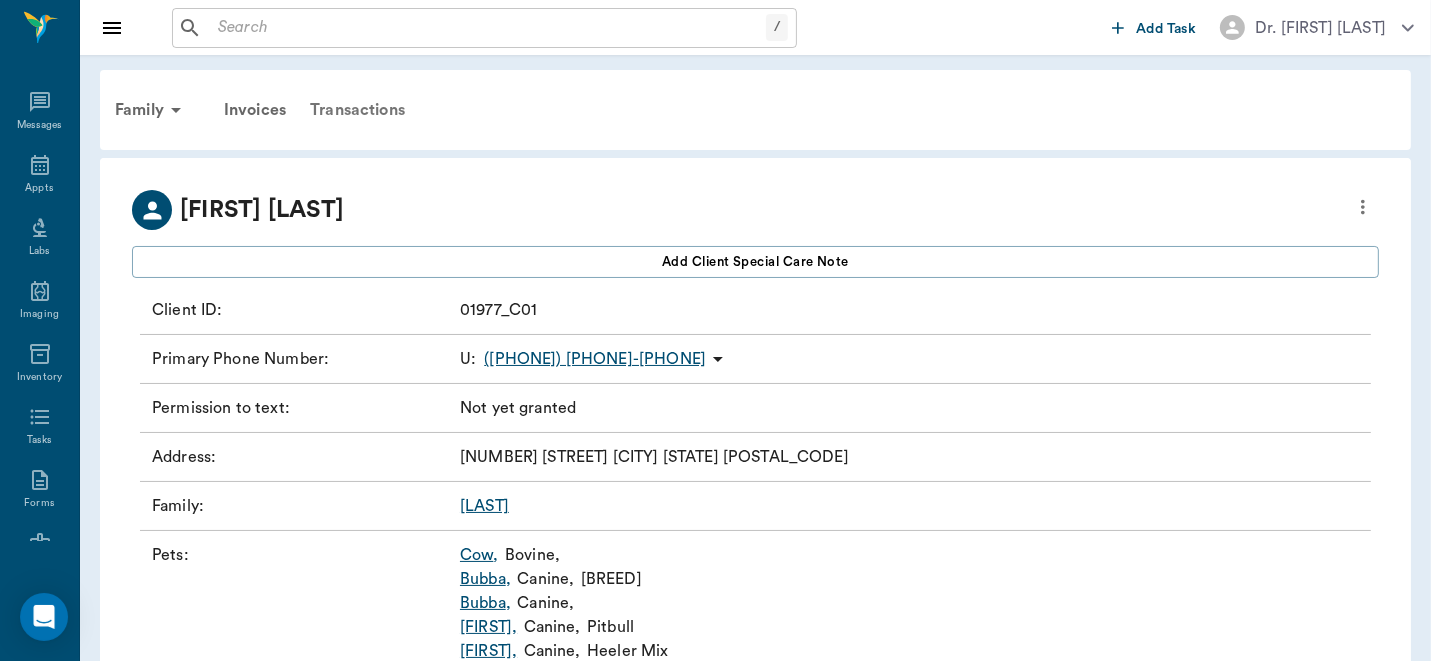 click on "Transactions" at bounding box center [357, 110] 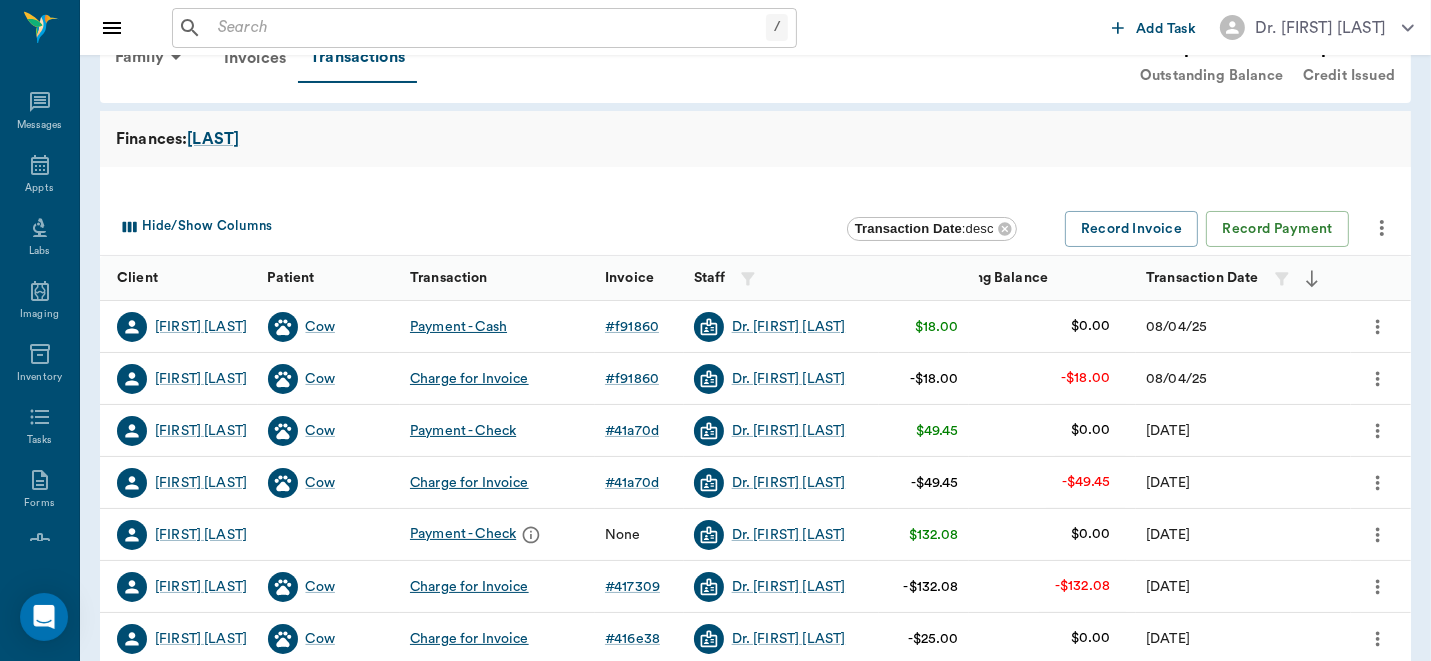 scroll, scrollTop: 110, scrollLeft: 0, axis: vertical 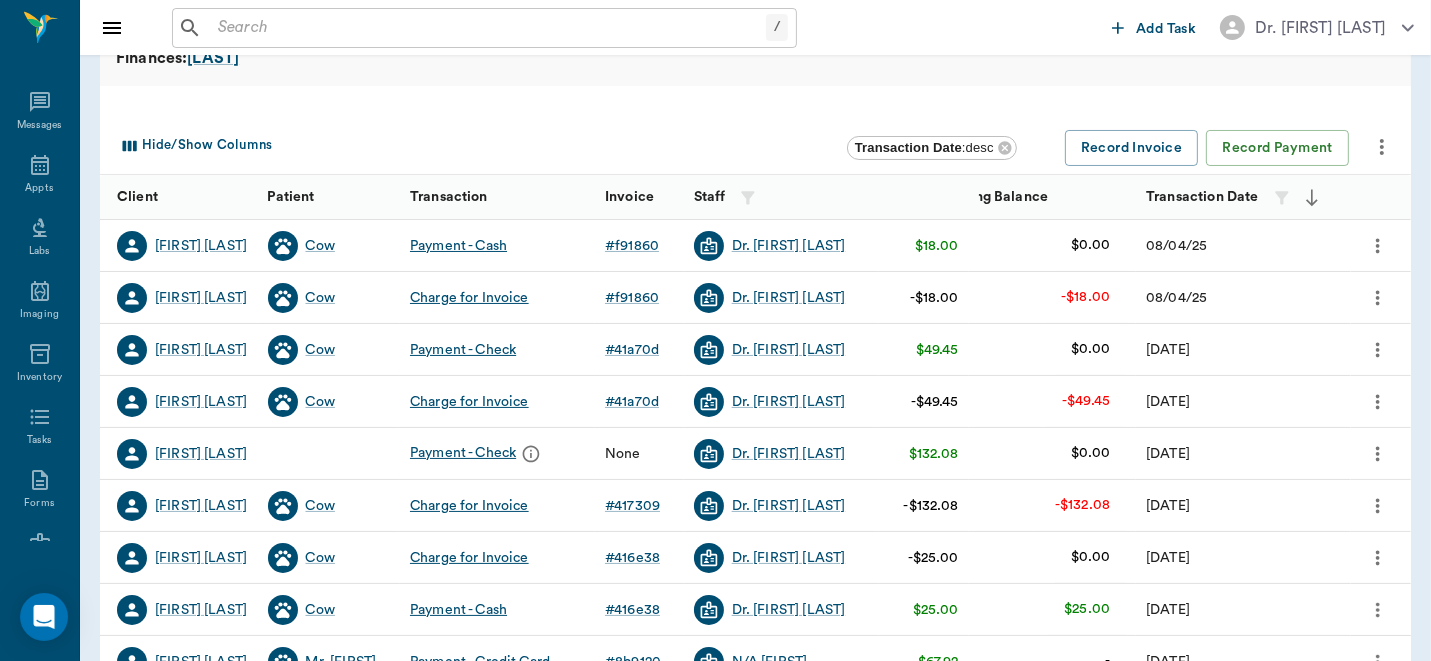 click 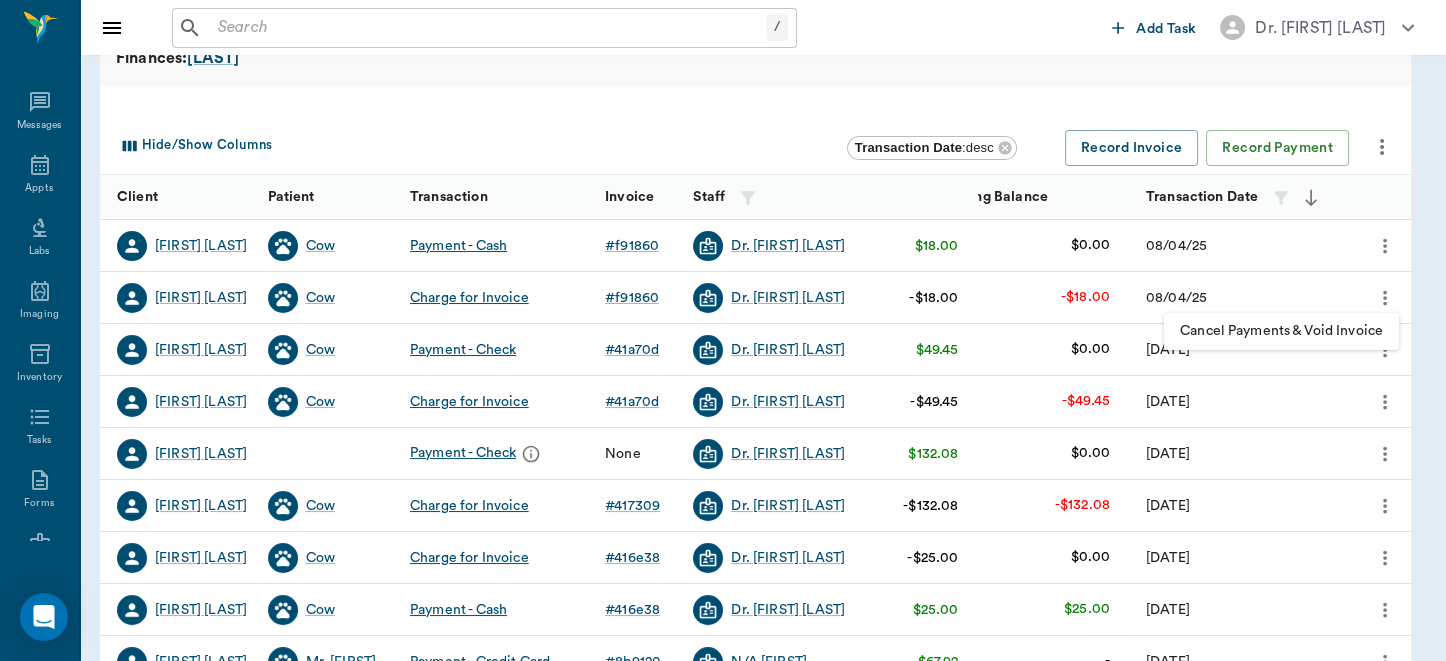 click on "Cancel Payments & Void Invoice" at bounding box center (1281, 331) 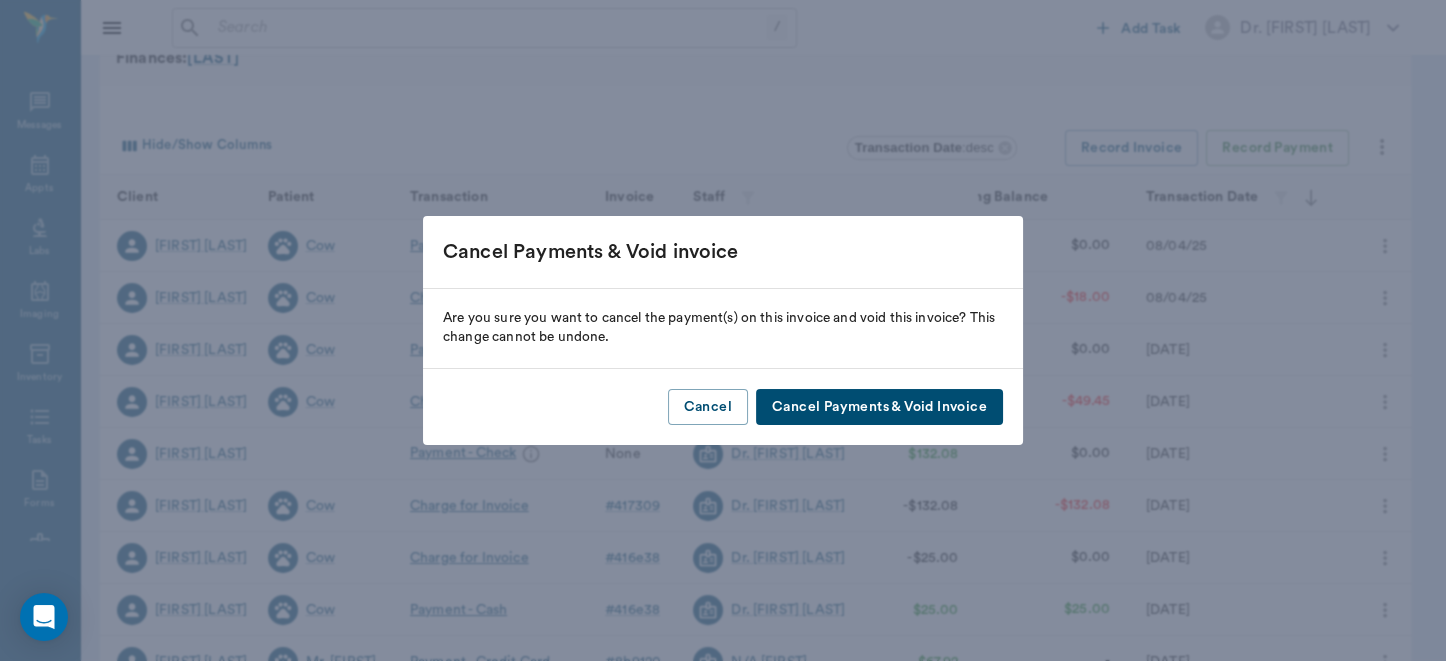 click on "Cancel Payments & Void Invoice" at bounding box center [879, 407] 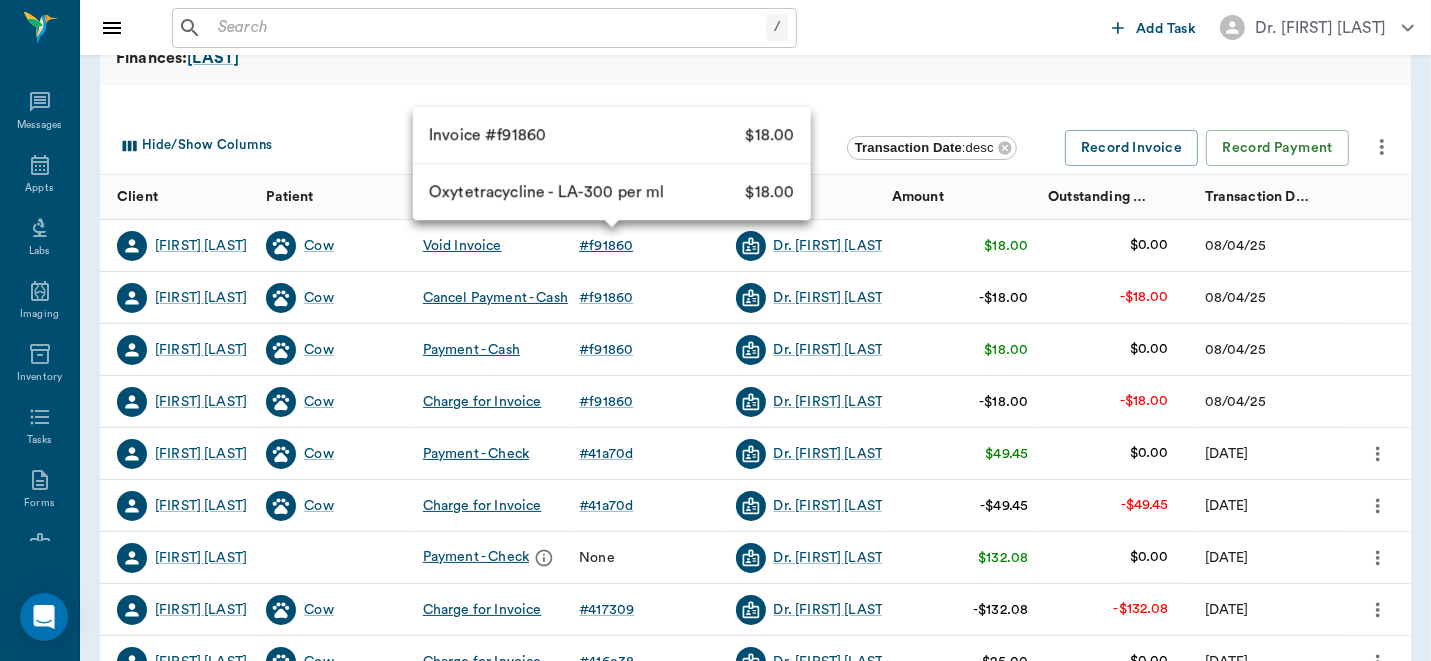 click on "# [HEX]" at bounding box center (606, 246) 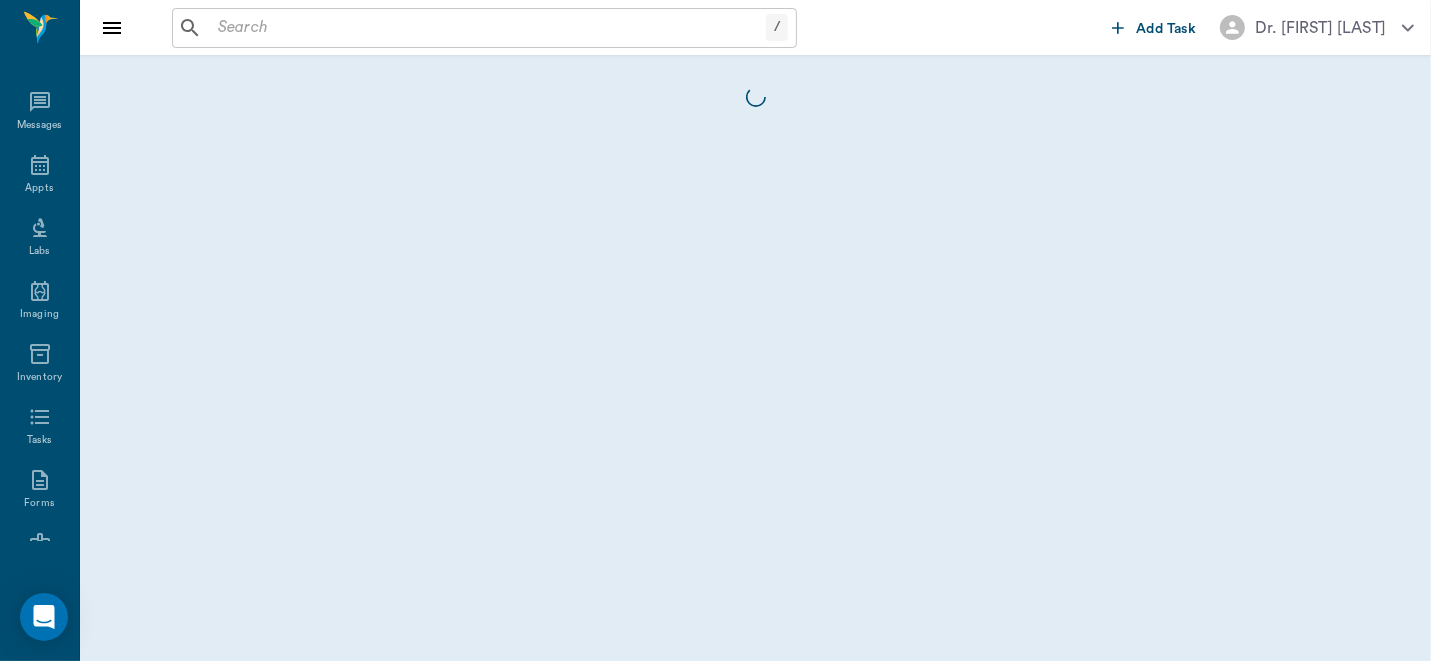 click on "2 Settings Sign Out" at bounding box center (715, 330) 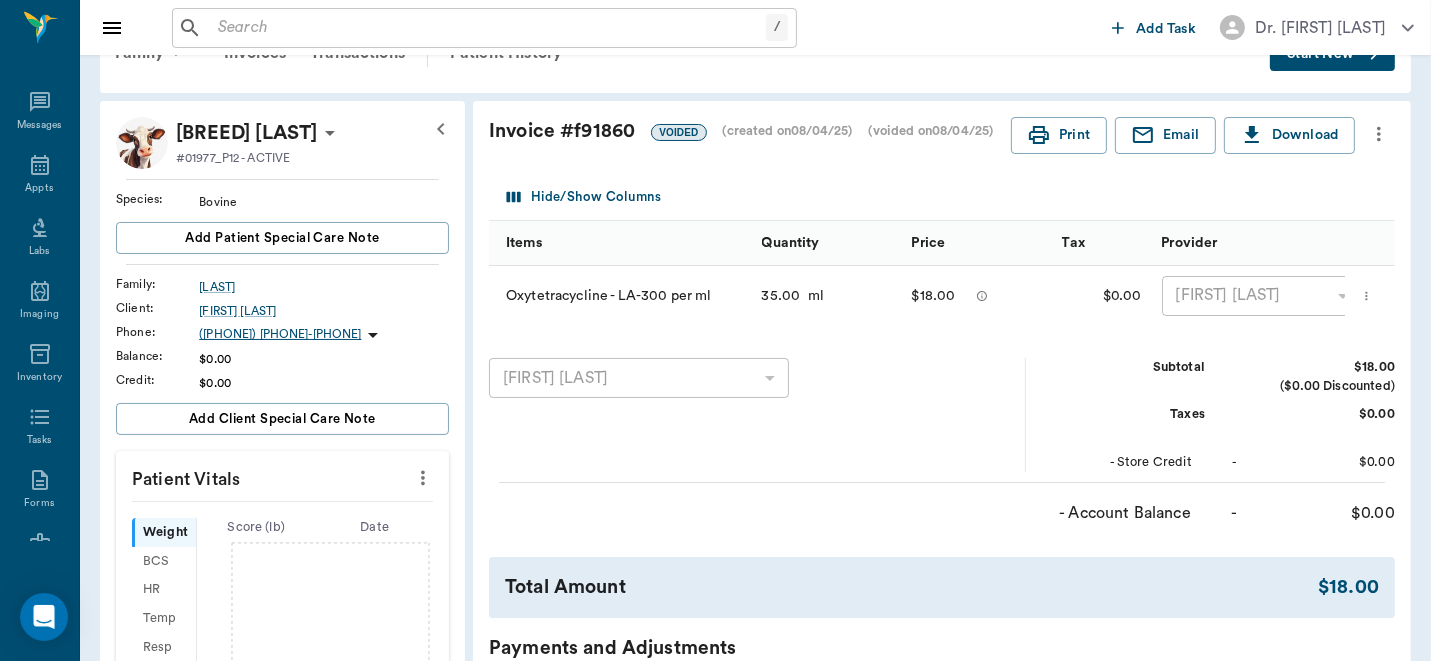 scroll, scrollTop: 0, scrollLeft: 0, axis: both 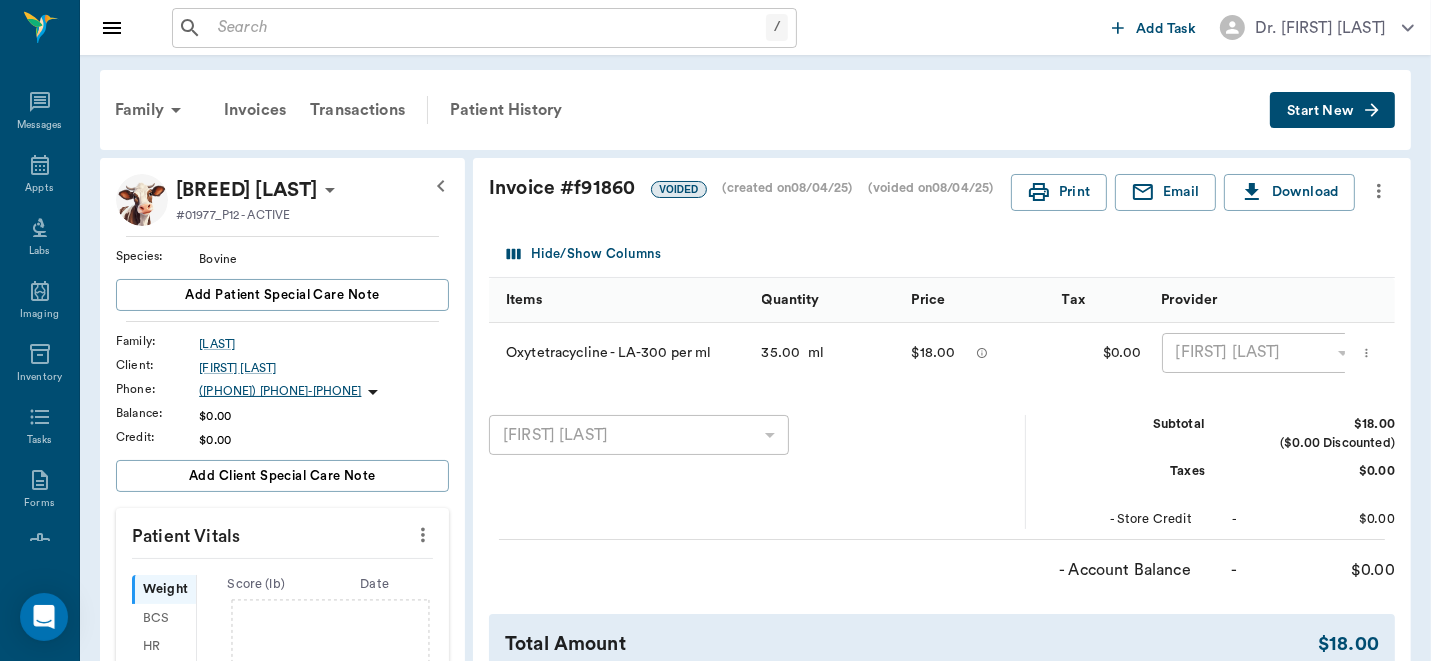 click 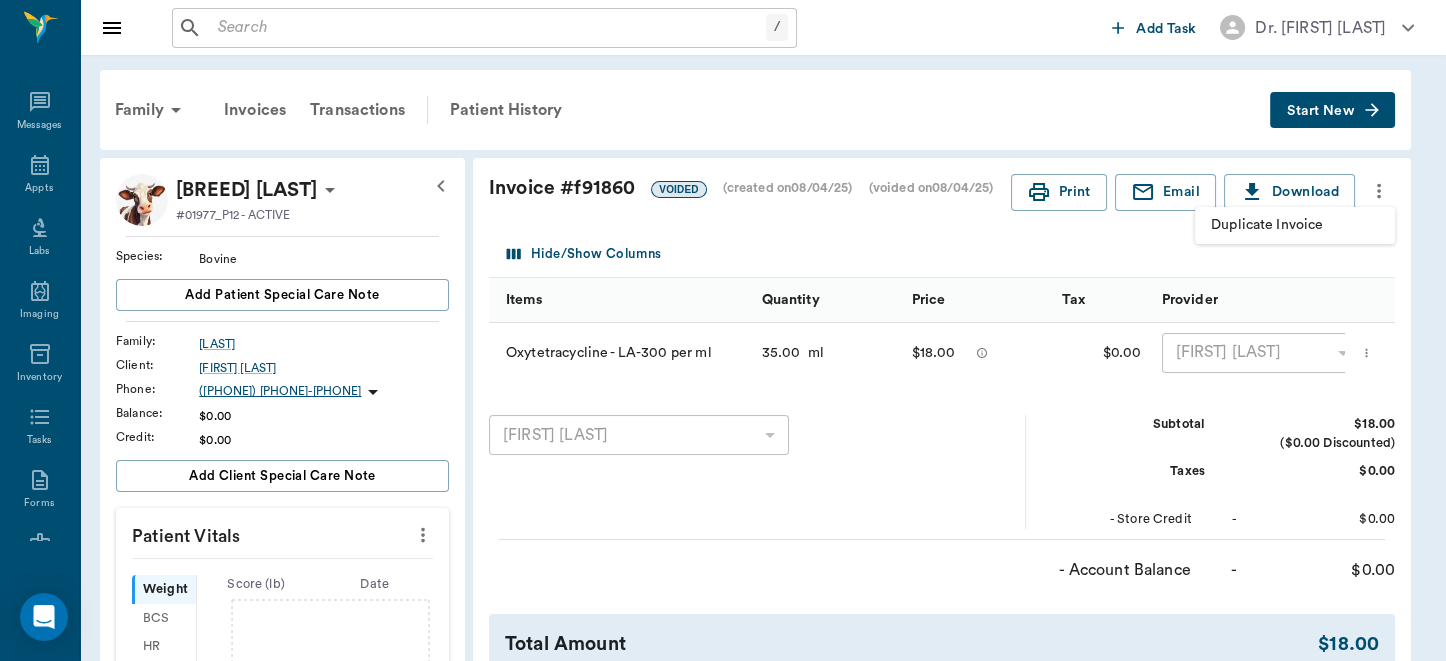 click on "Duplicate Invoice" at bounding box center [1295, 225] 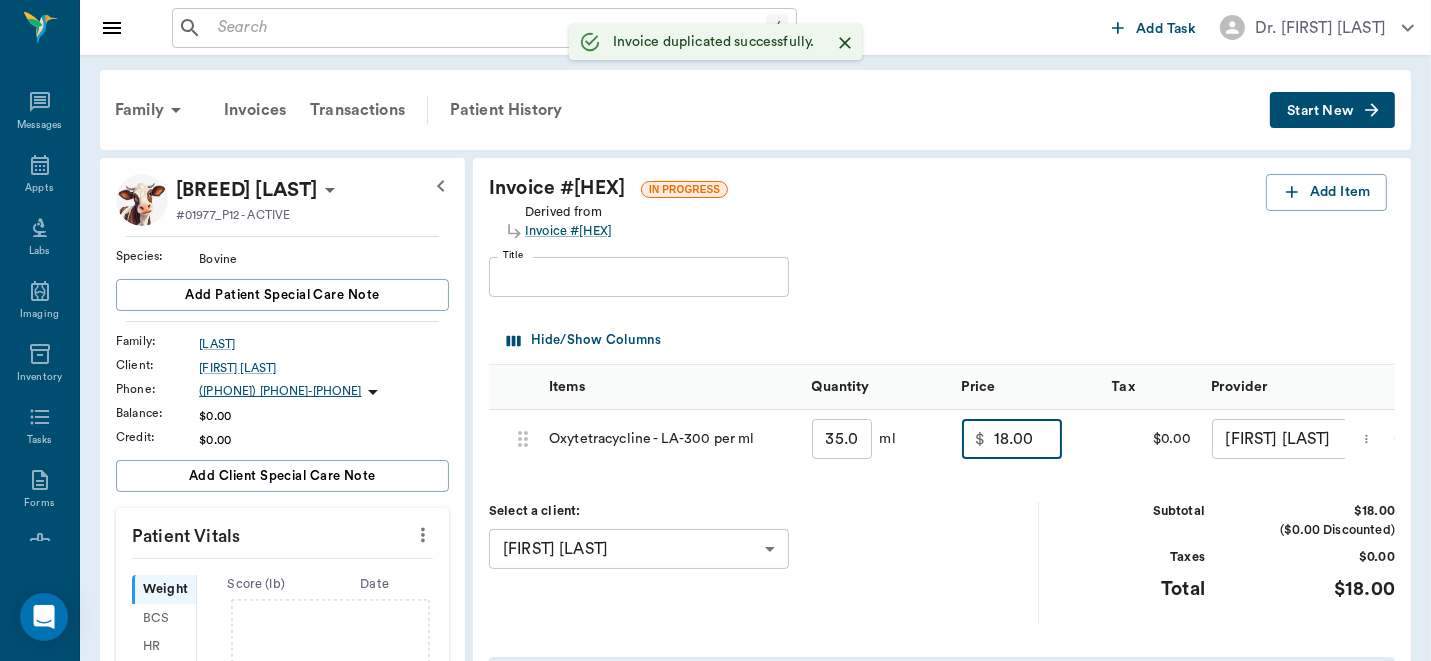click on "18.00" at bounding box center [1028, 439] 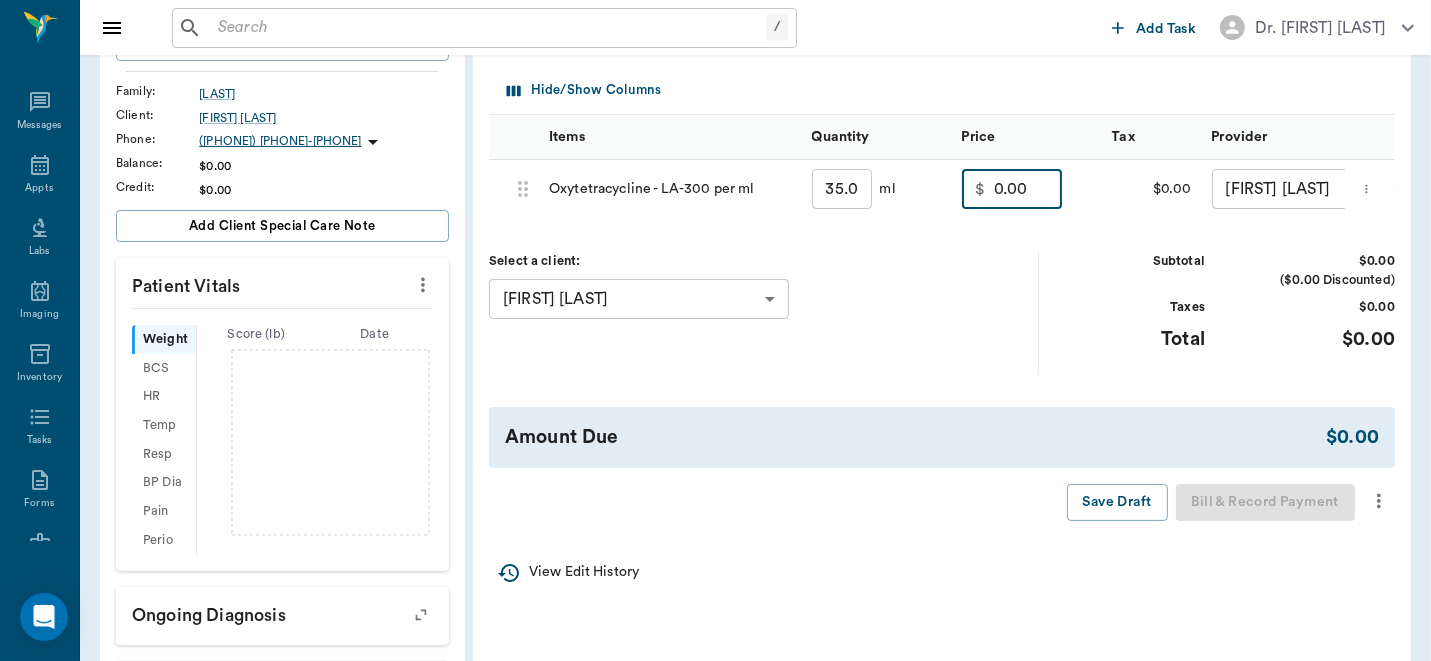 scroll, scrollTop: 219, scrollLeft: 0, axis: vertical 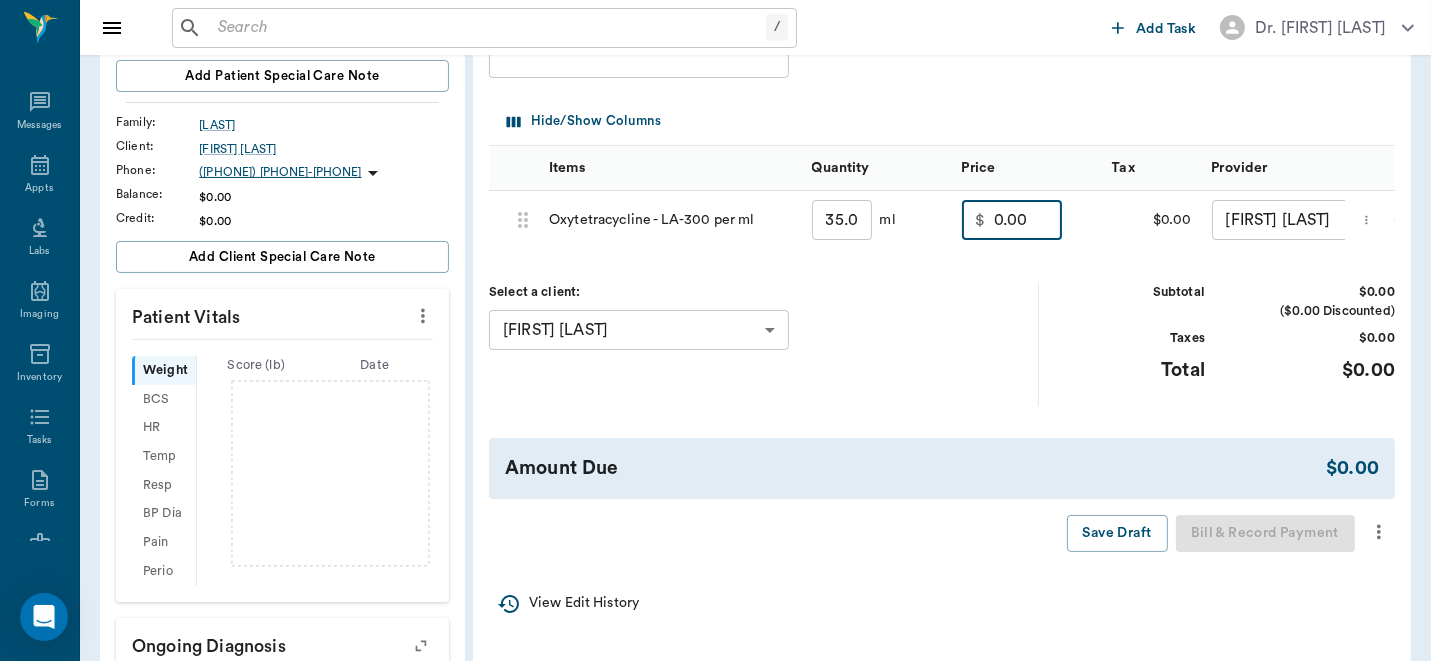 type on "0.00" 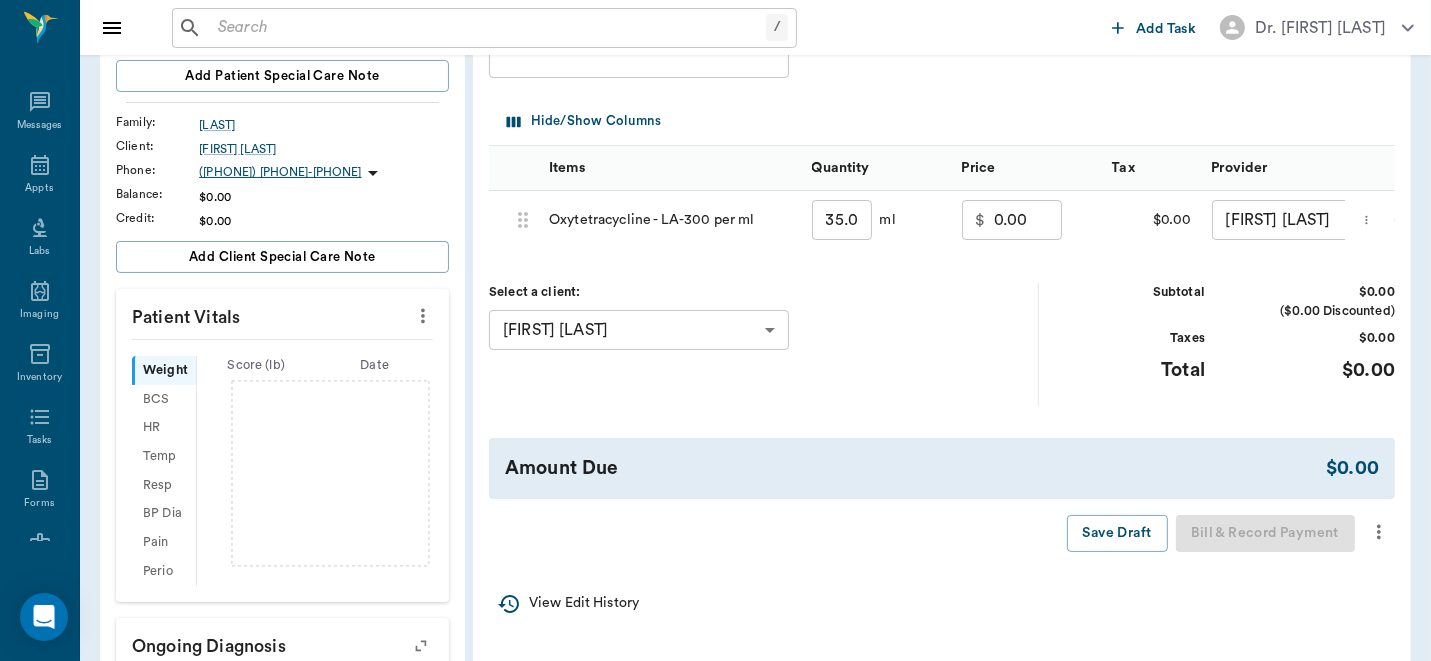 click 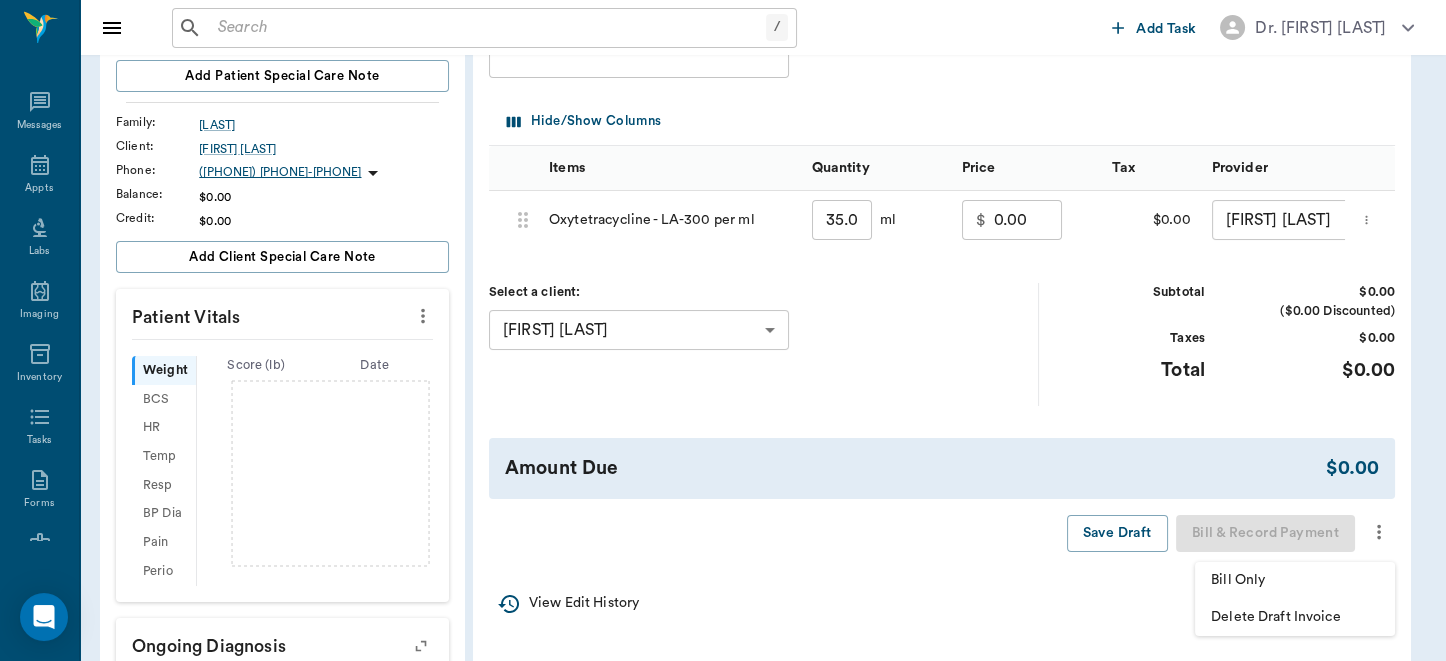 click on "Bill Only" at bounding box center (1295, 580) 